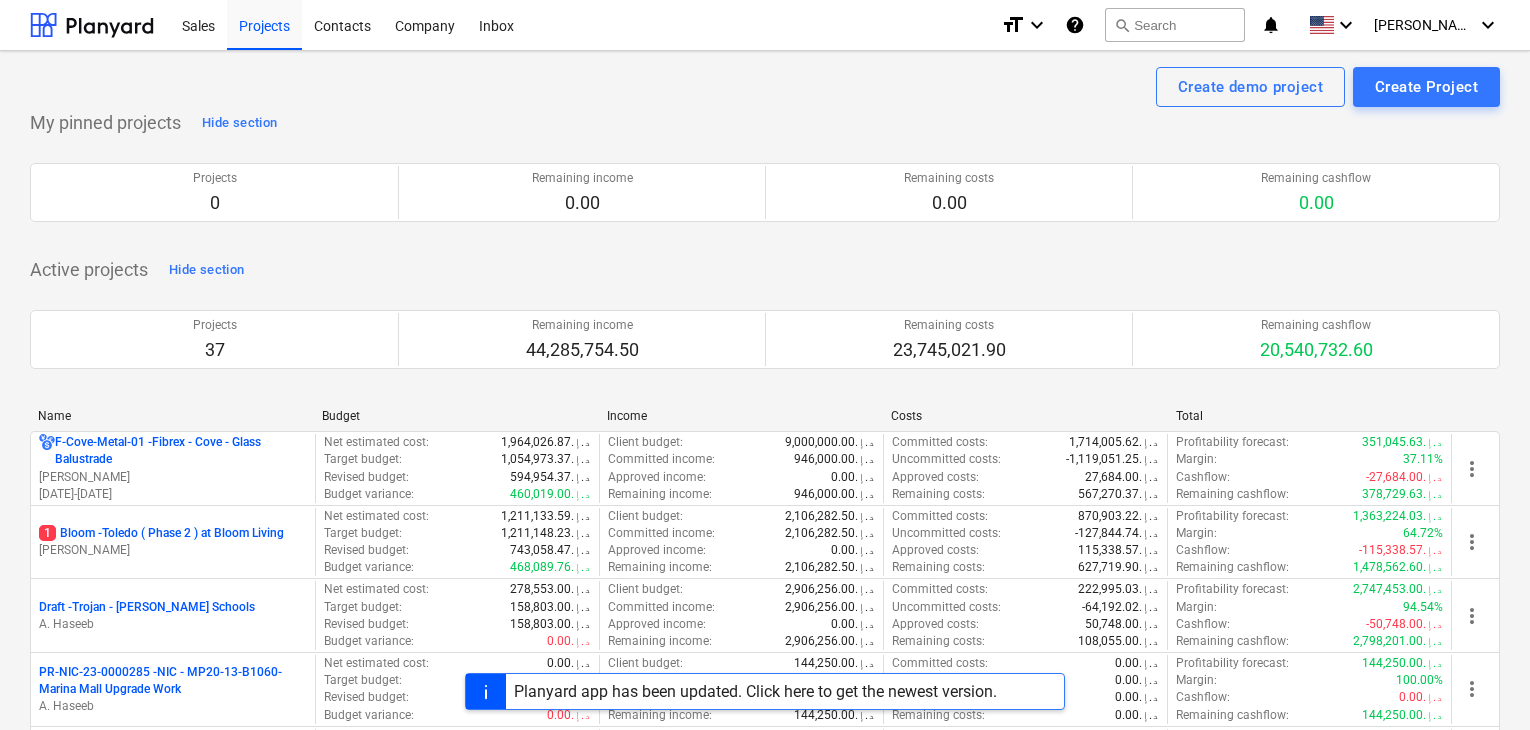 scroll, scrollTop: 0, scrollLeft: 0, axis: both 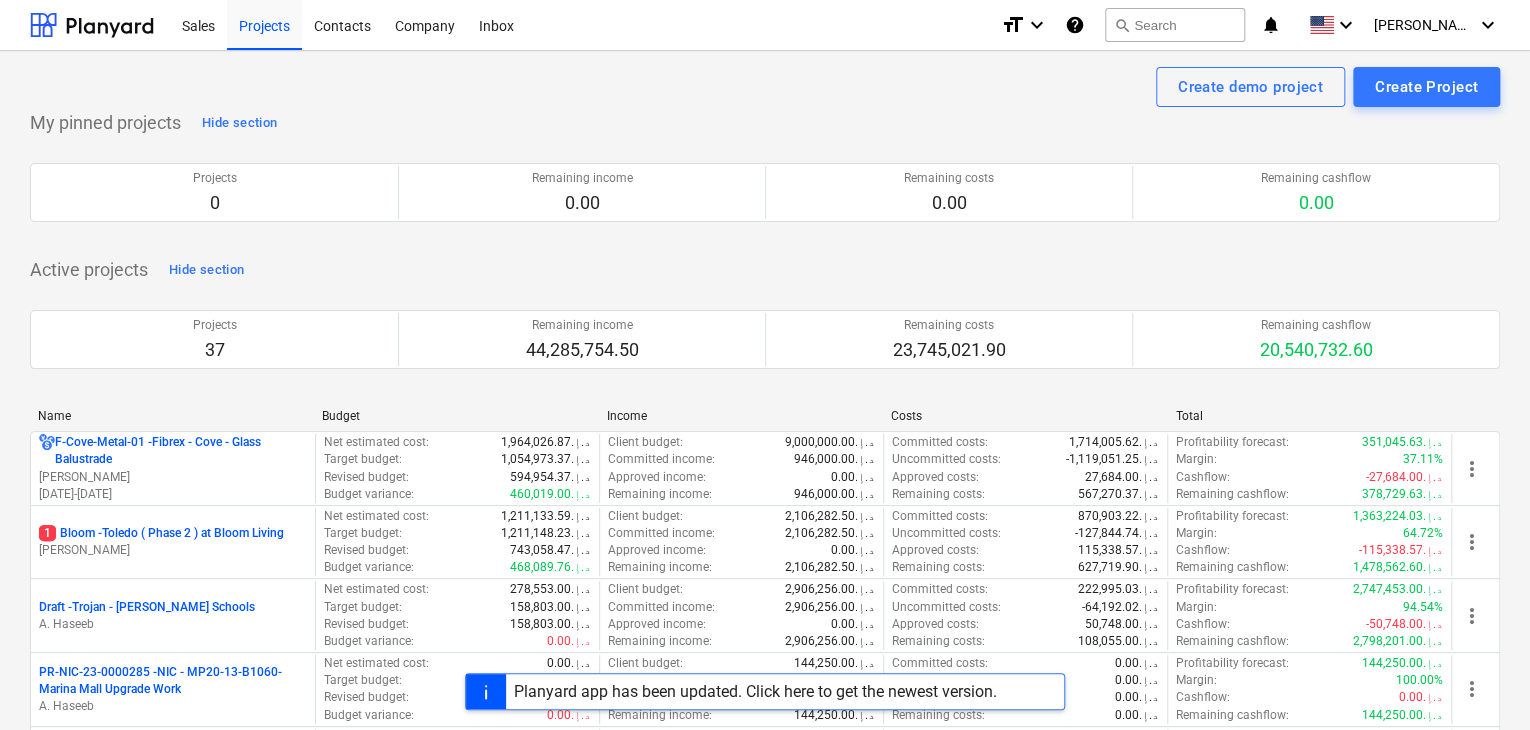 click on "Planyard app has been updated. Click here to get the newest version." at bounding box center [755, 691] 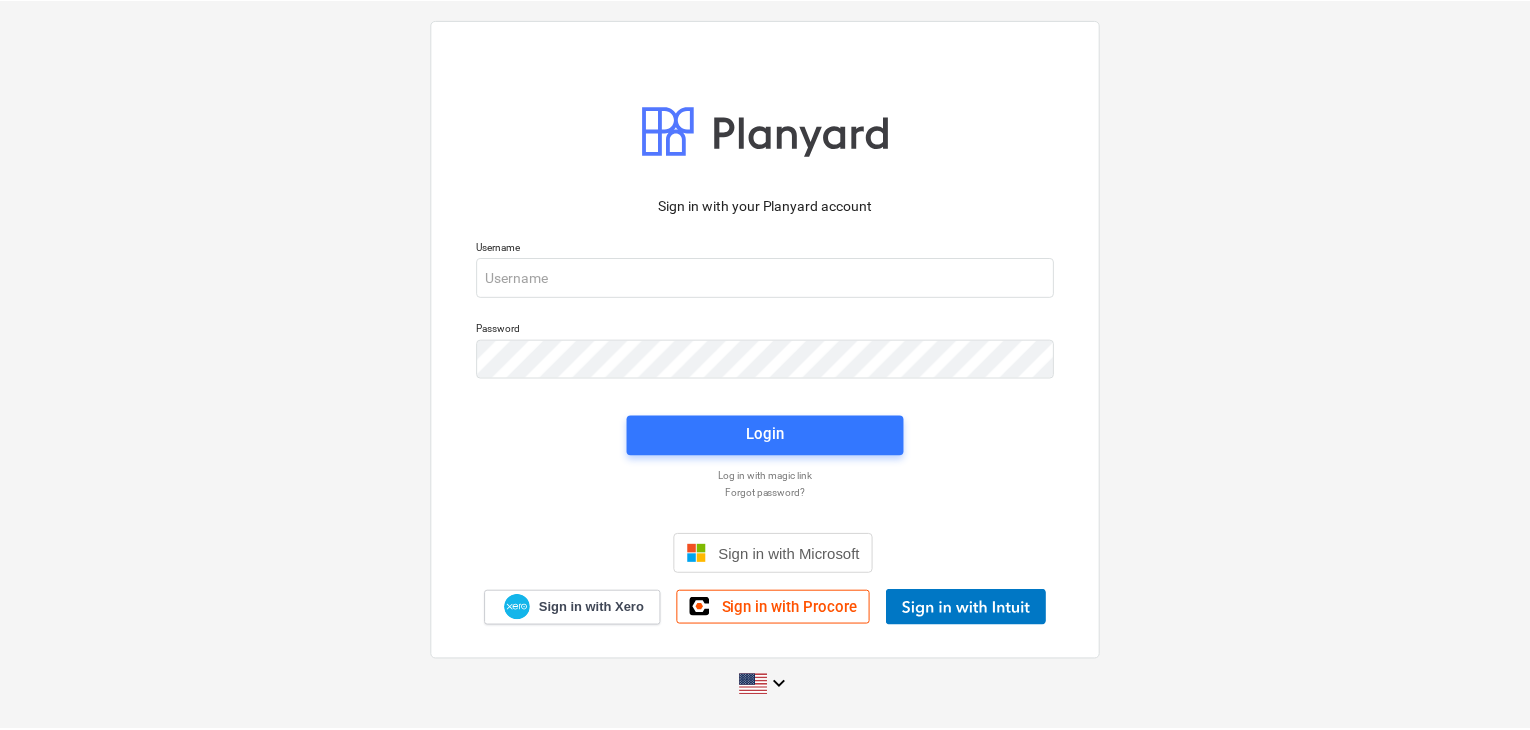 scroll, scrollTop: 0, scrollLeft: 0, axis: both 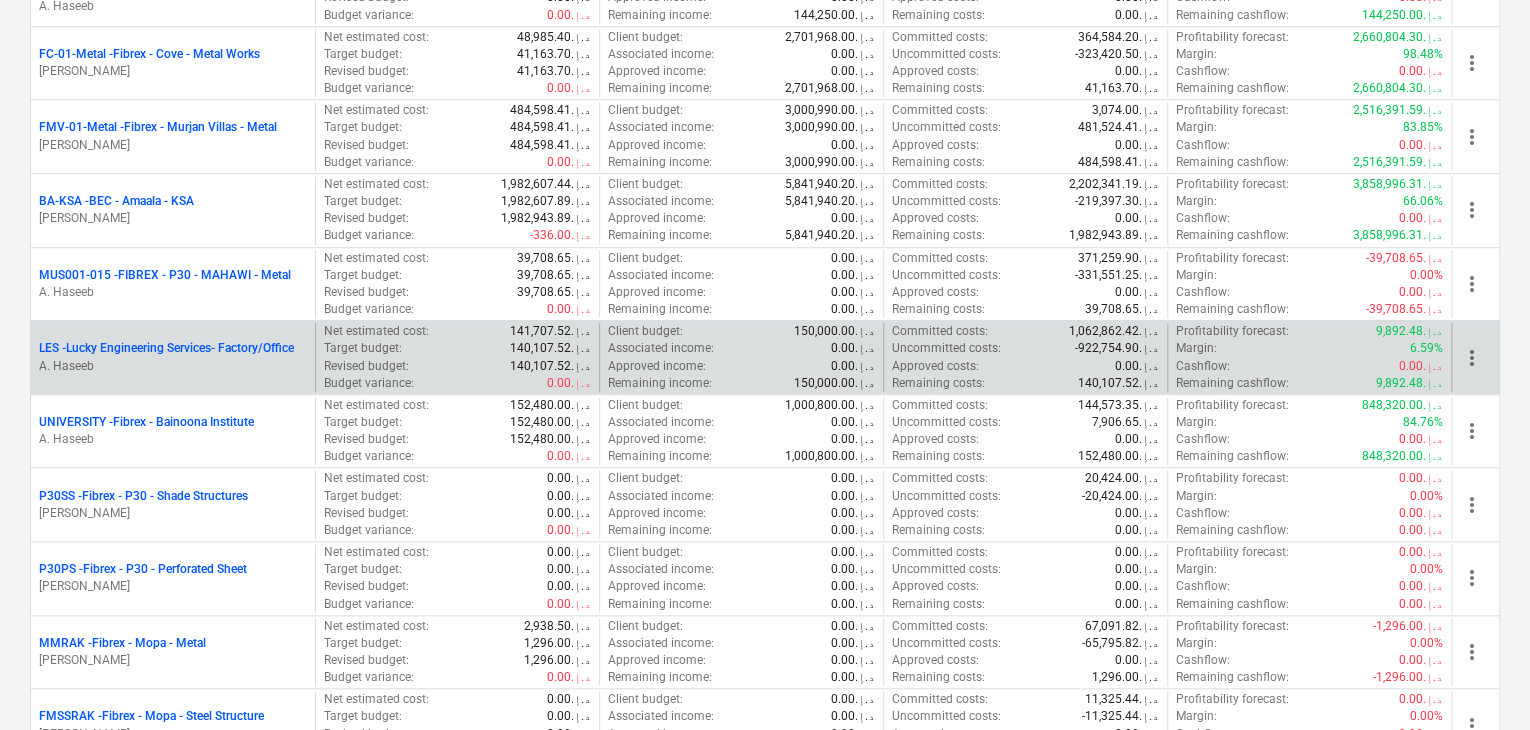 click on "A. Haseeb" at bounding box center [173, 366] 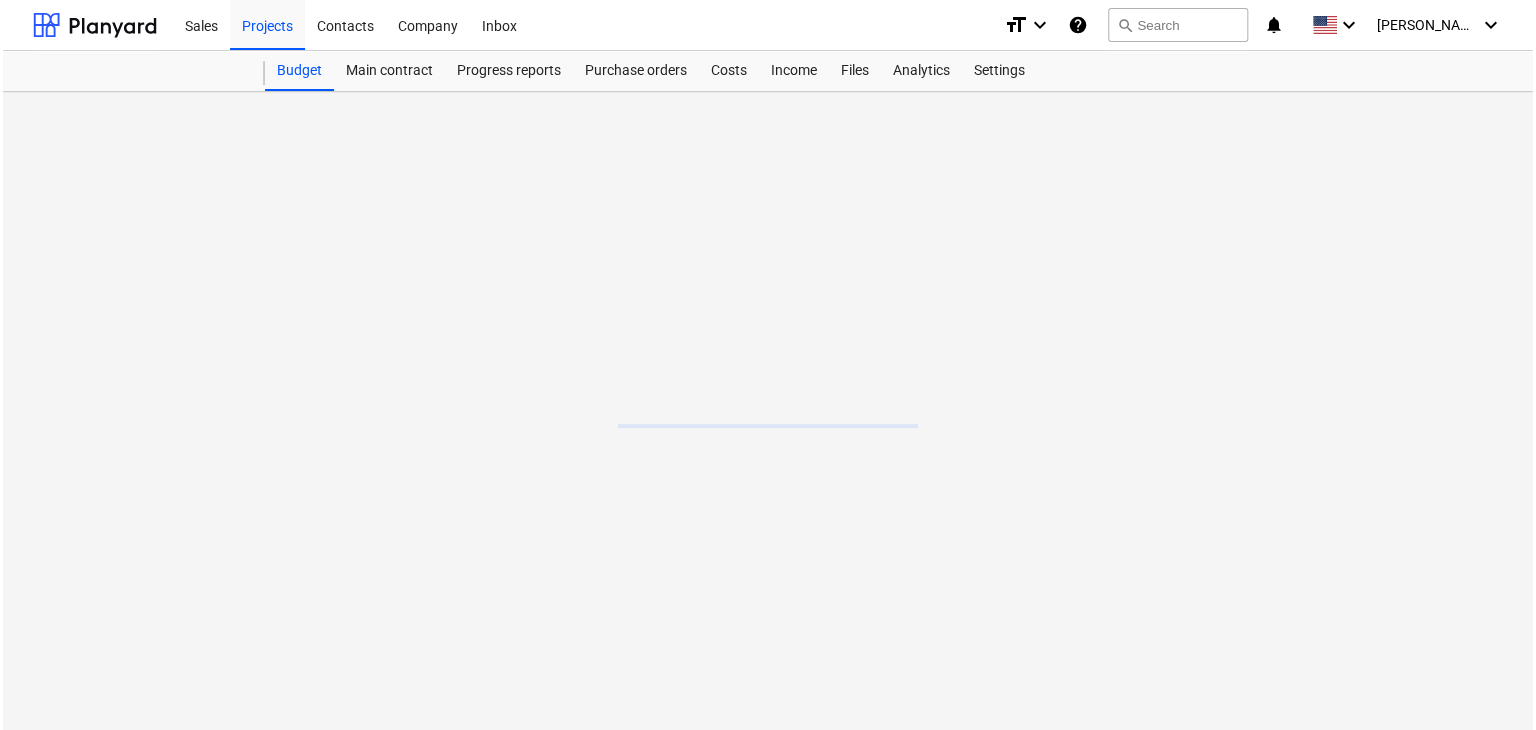 scroll, scrollTop: 0, scrollLeft: 0, axis: both 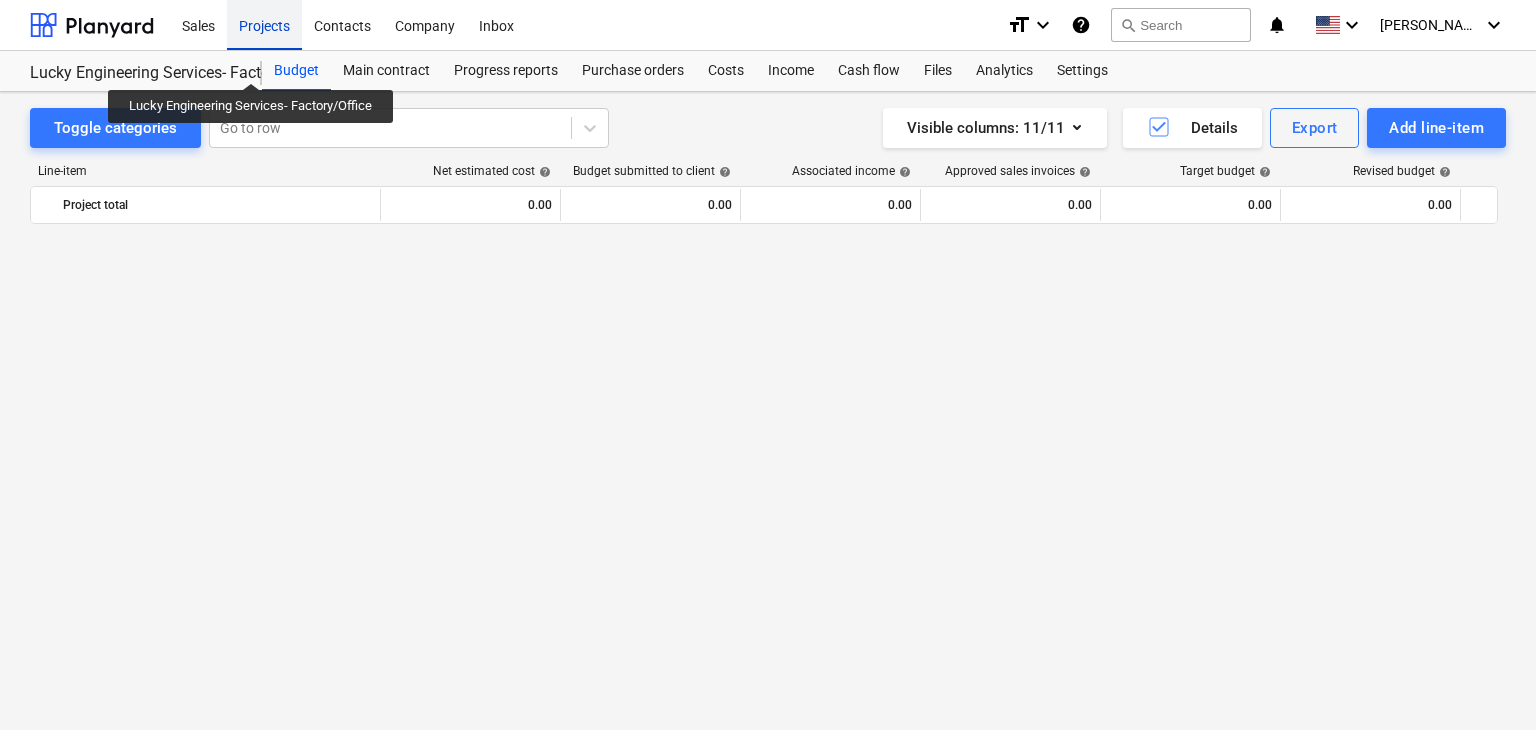 click on "Projects" at bounding box center (264, 24) 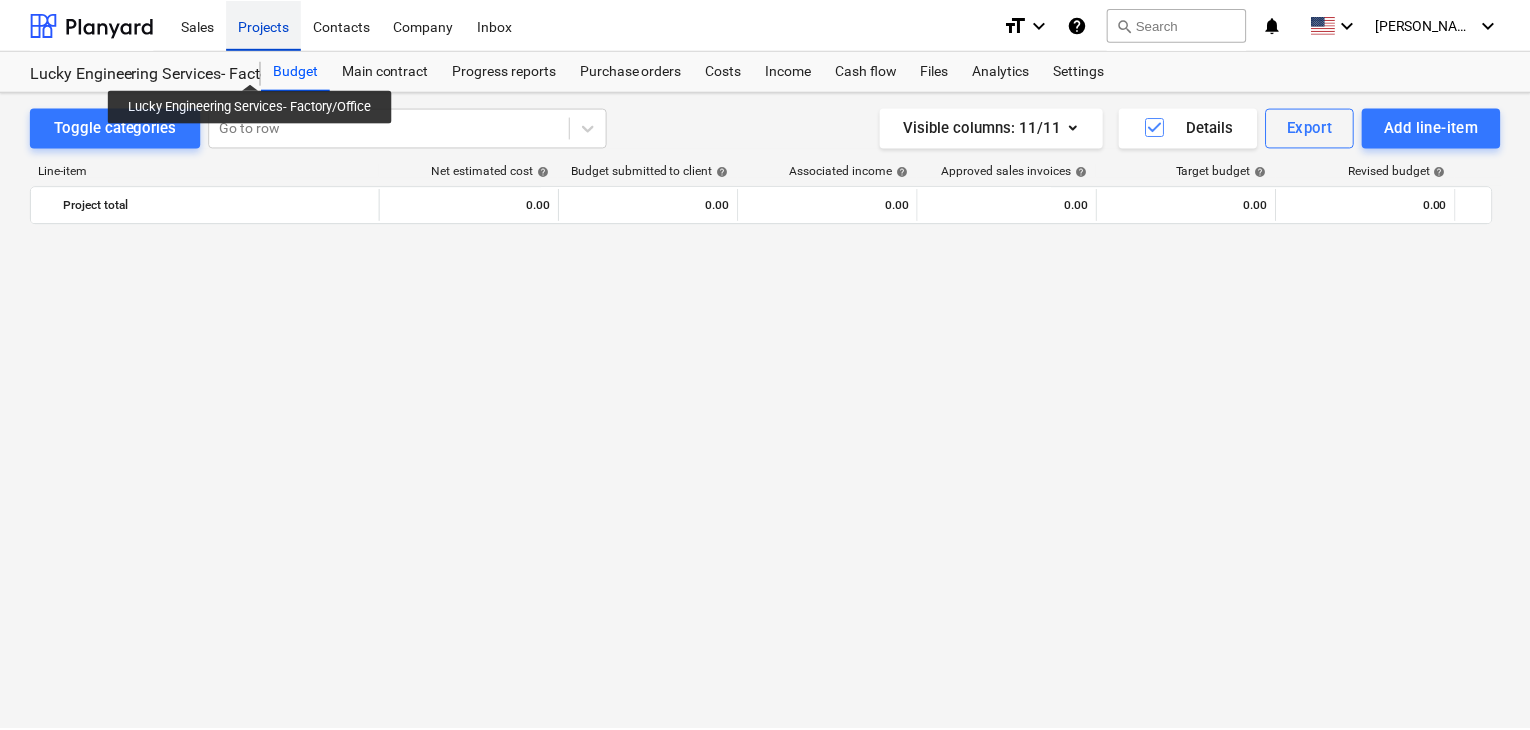 scroll, scrollTop: 0, scrollLeft: 0, axis: both 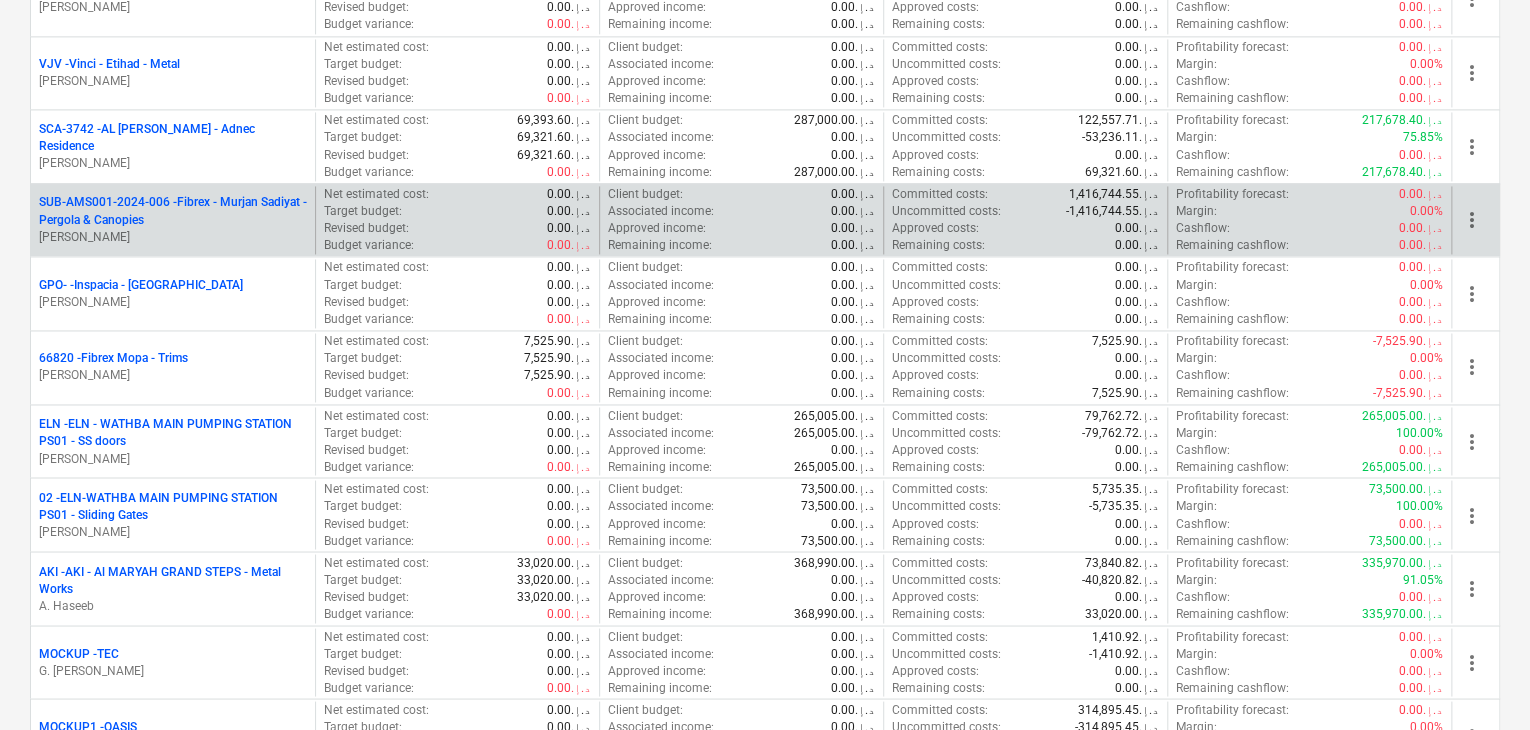 click on "SUB-AMS001-2024-006 -  Fibrex - Murjan Sadiyat - Pergola & Canopies" at bounding box center [173, 211] 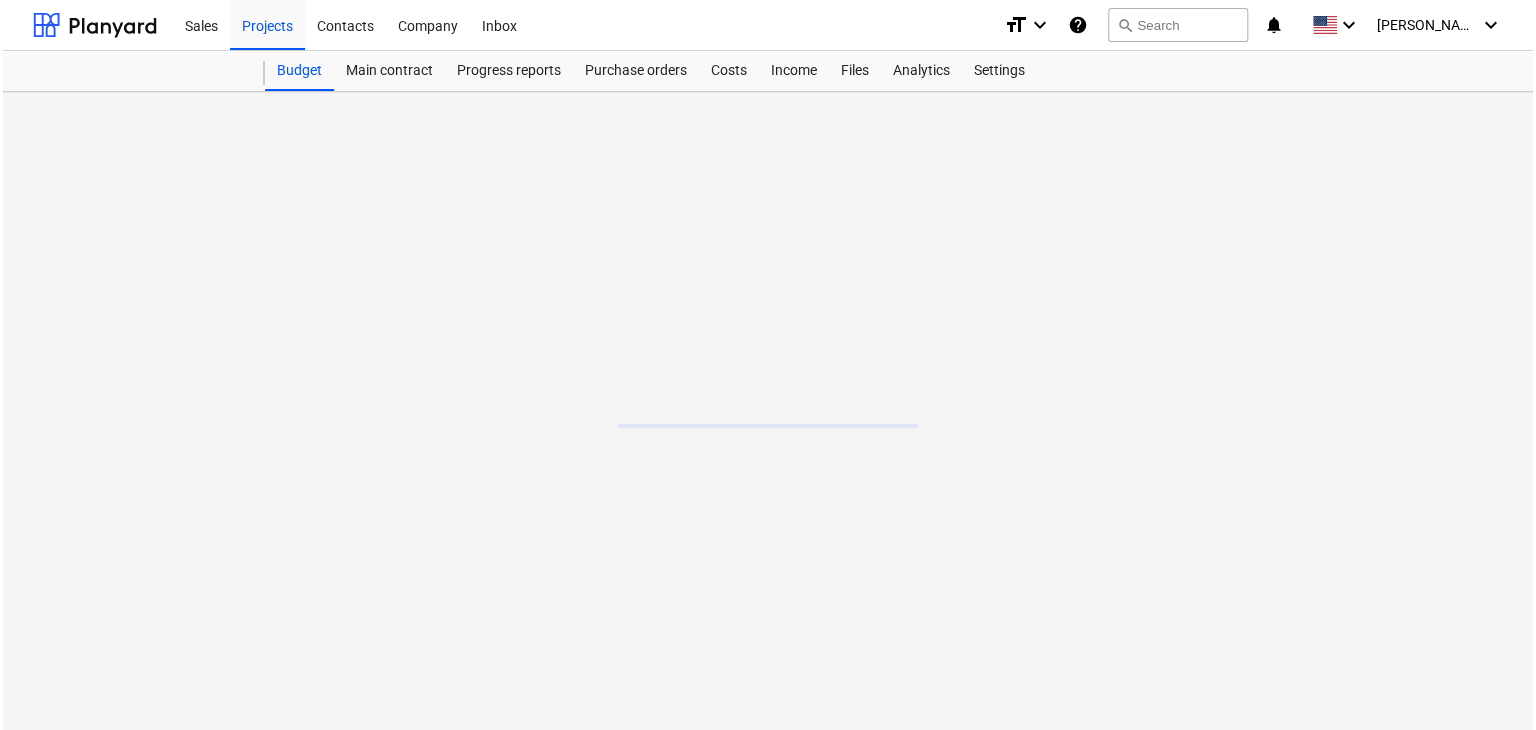 scroll, scrollTop: 0, scrollLeft: 0, axis: both 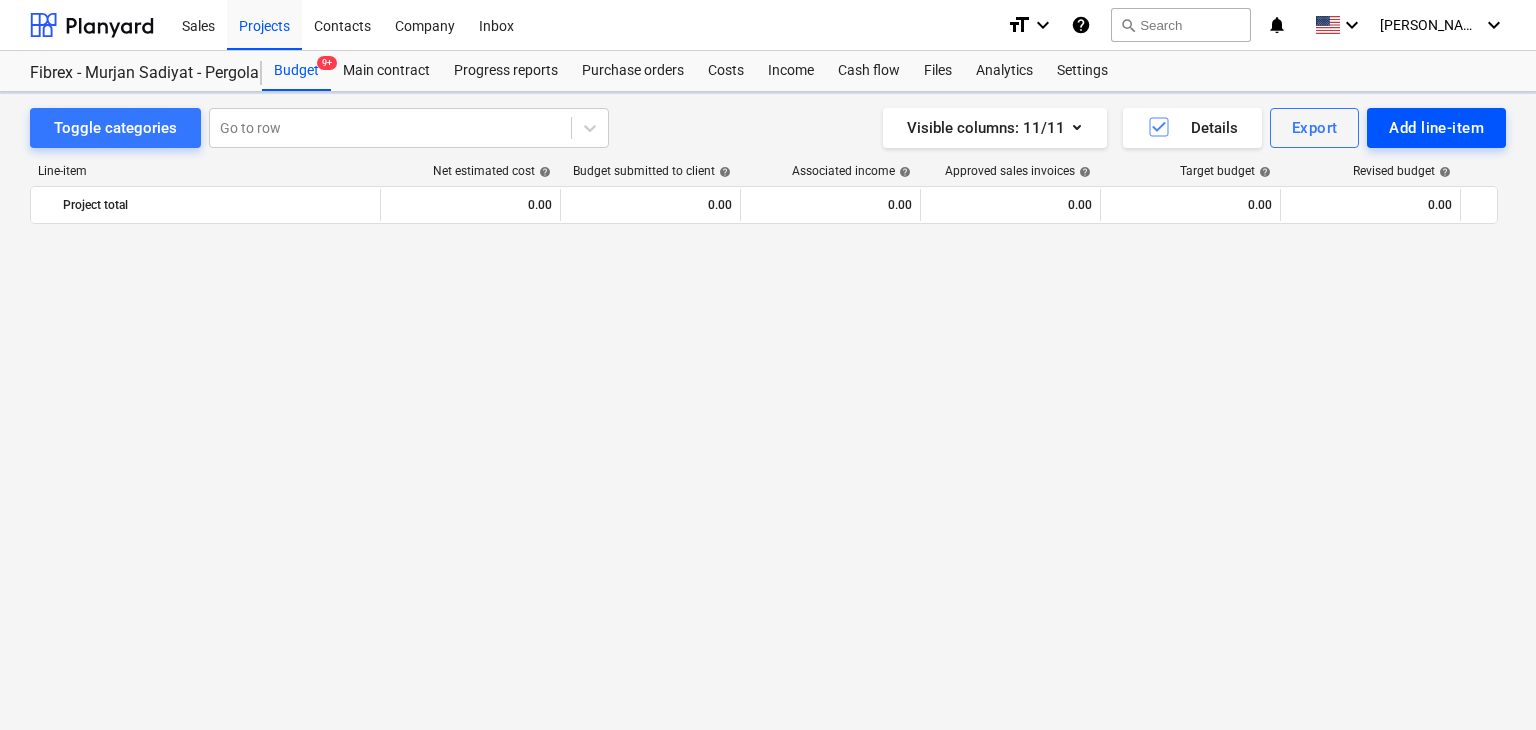 click on "Add line-item" at bounding box center [1436, 128] 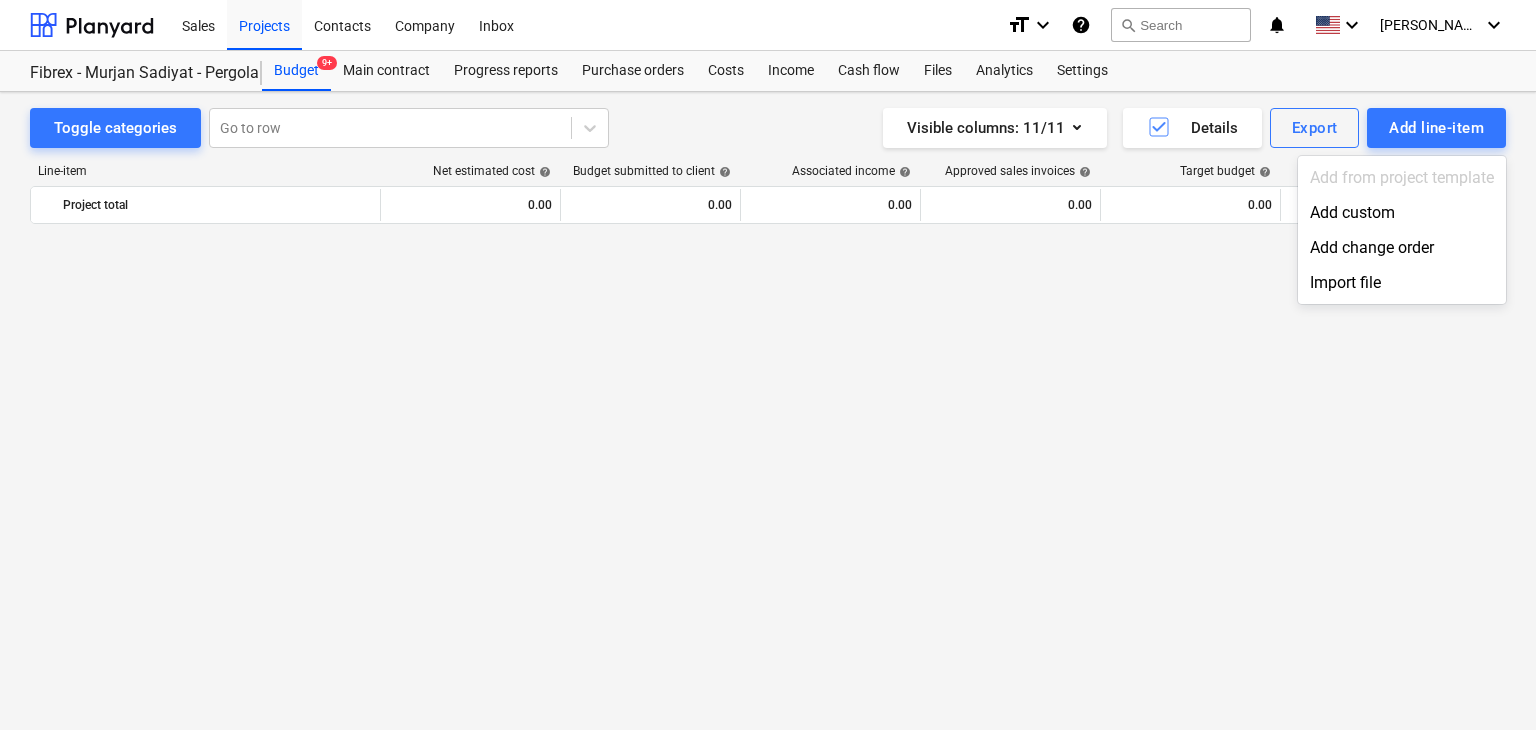 scroll, scrollTop: 8409, scrollLeft: 0, axis: vertical 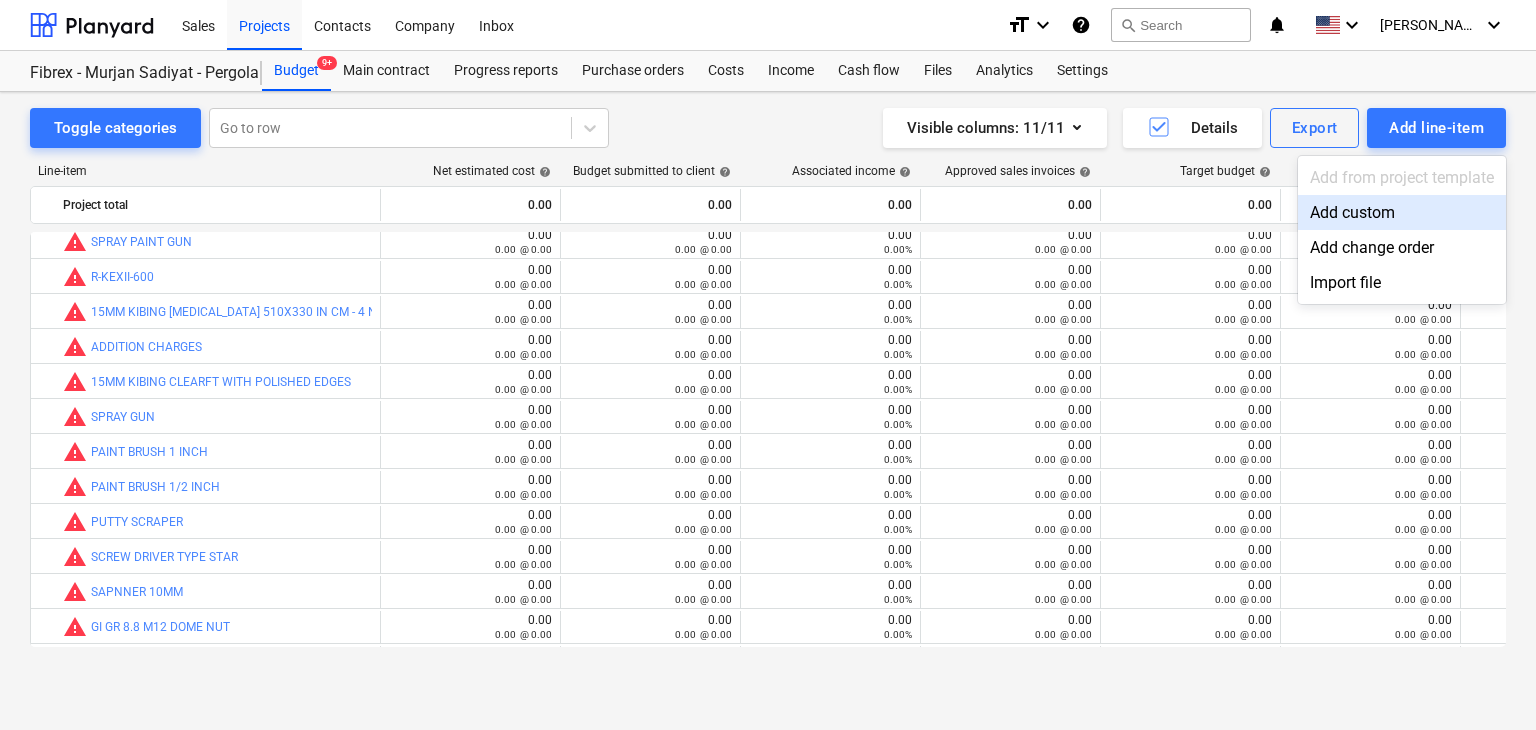 click on "Add custom" at bounding box center (1402, 212) 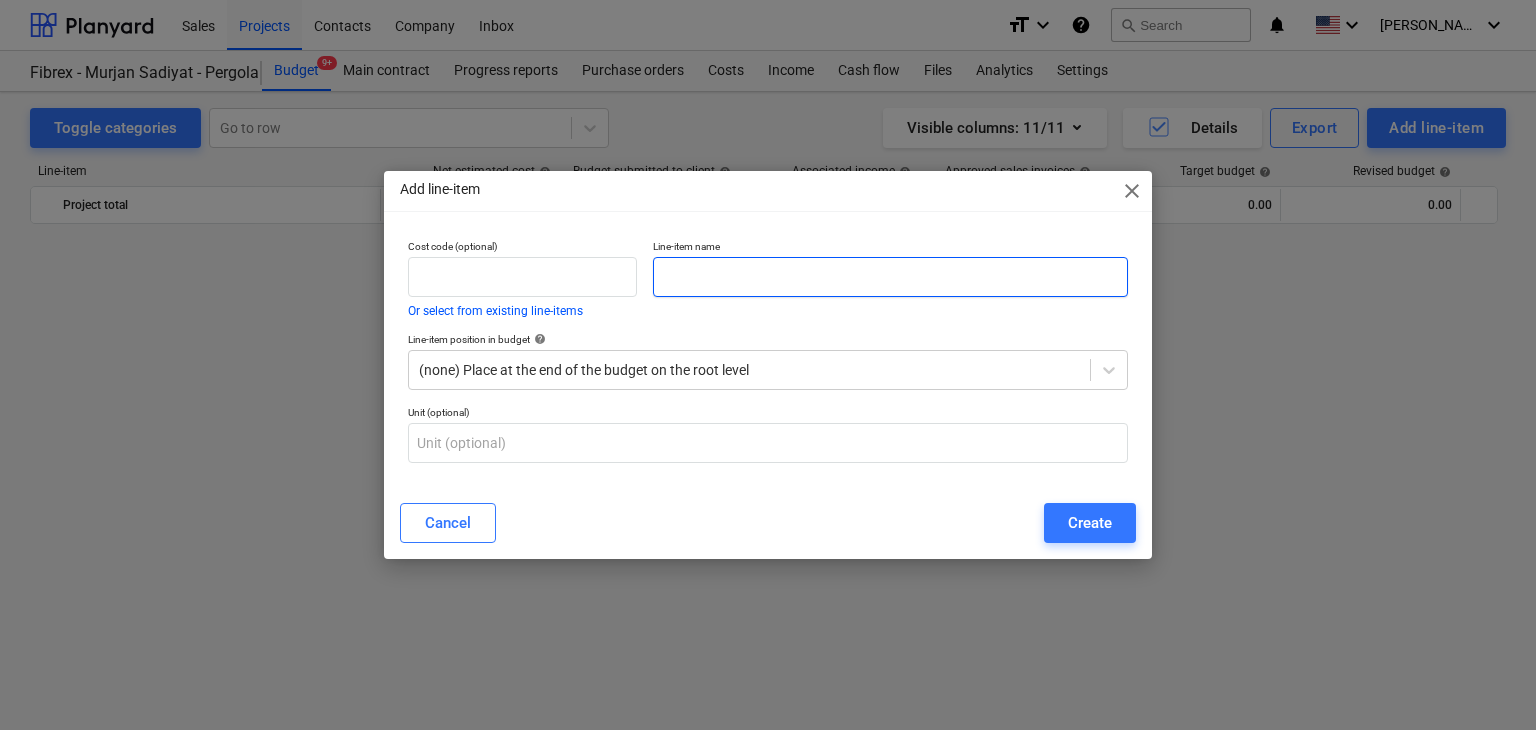 click at bounding box center (890, 277) 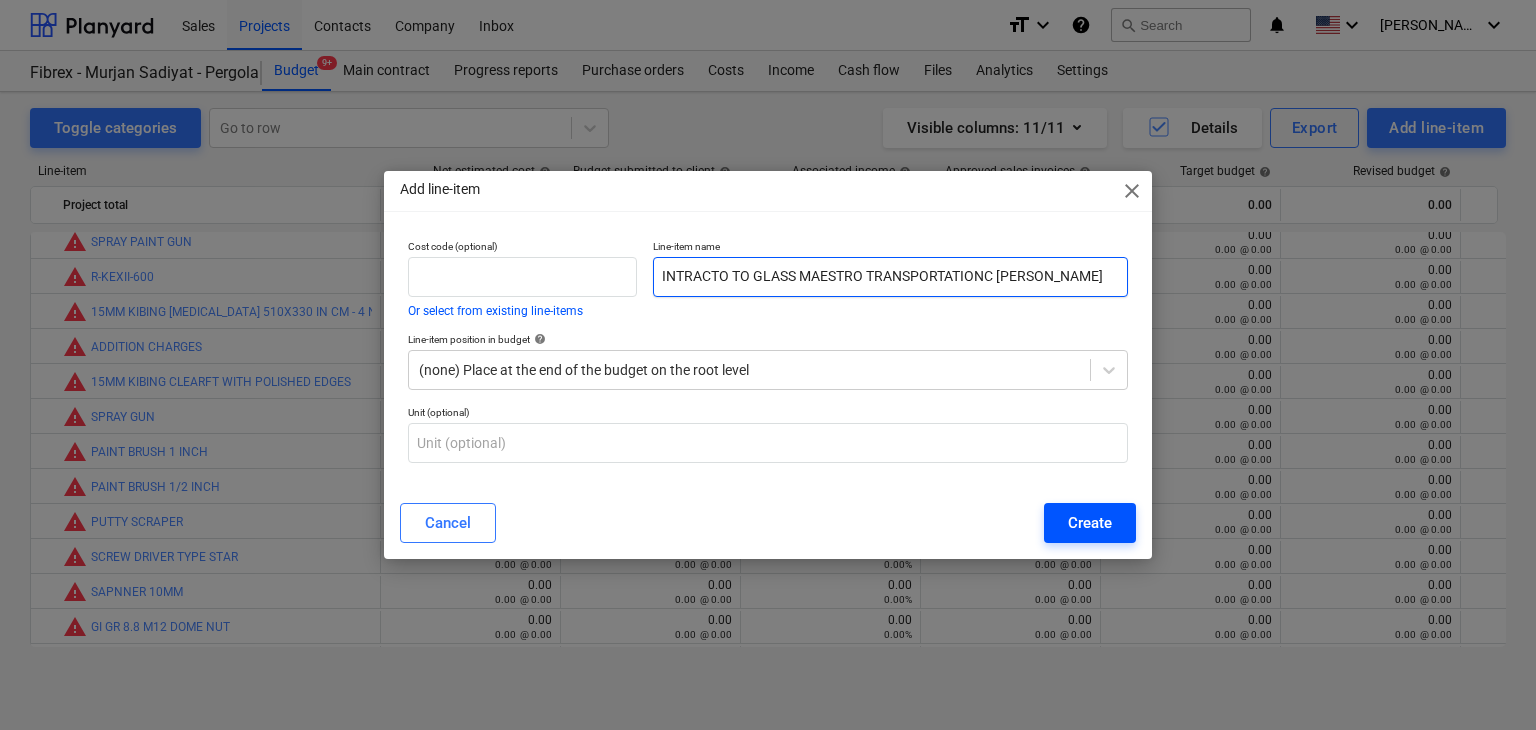 type on "INTRACTO TO GLASS MAESTRO TRANSPORTATIONC HARGES" 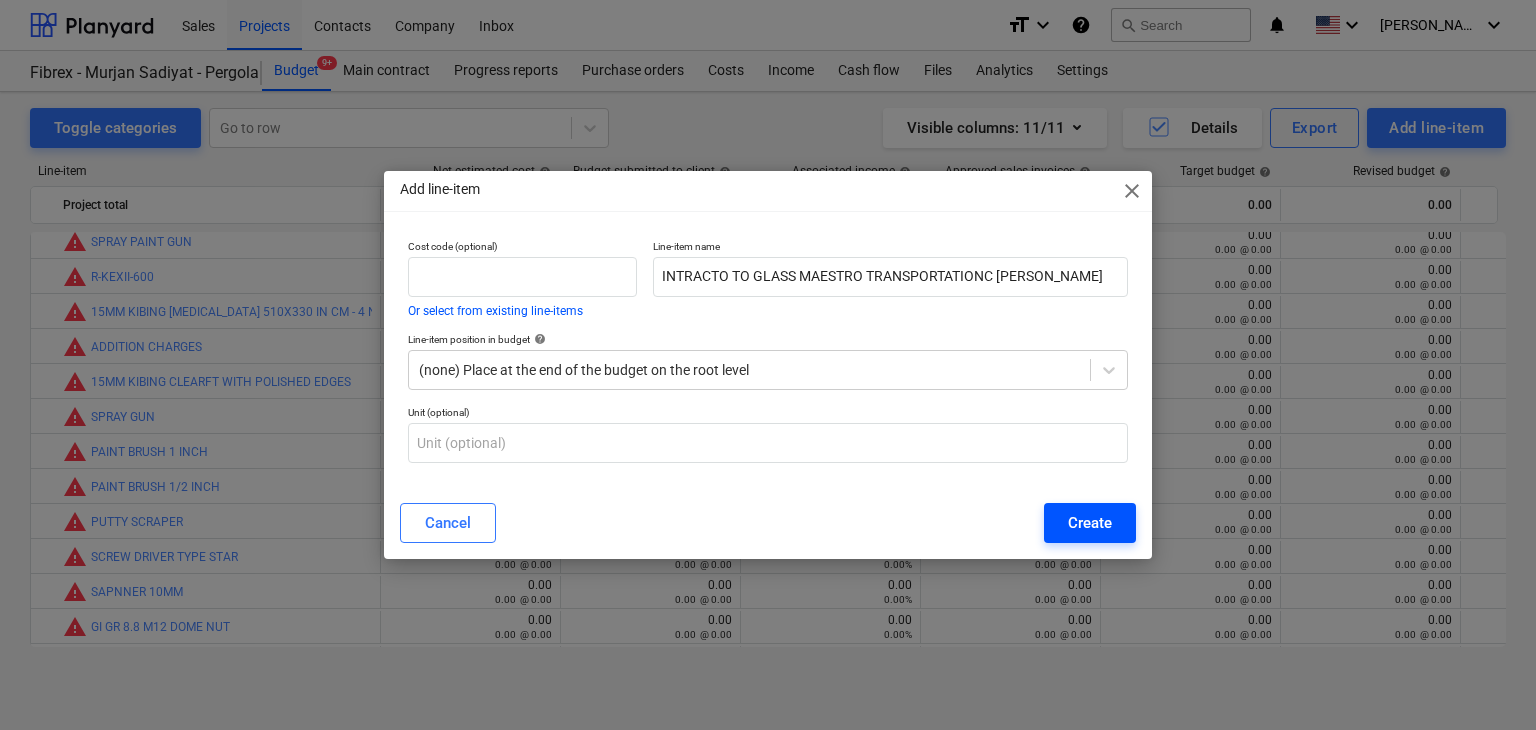 click on "Create" at bounding box center [1090, 523] 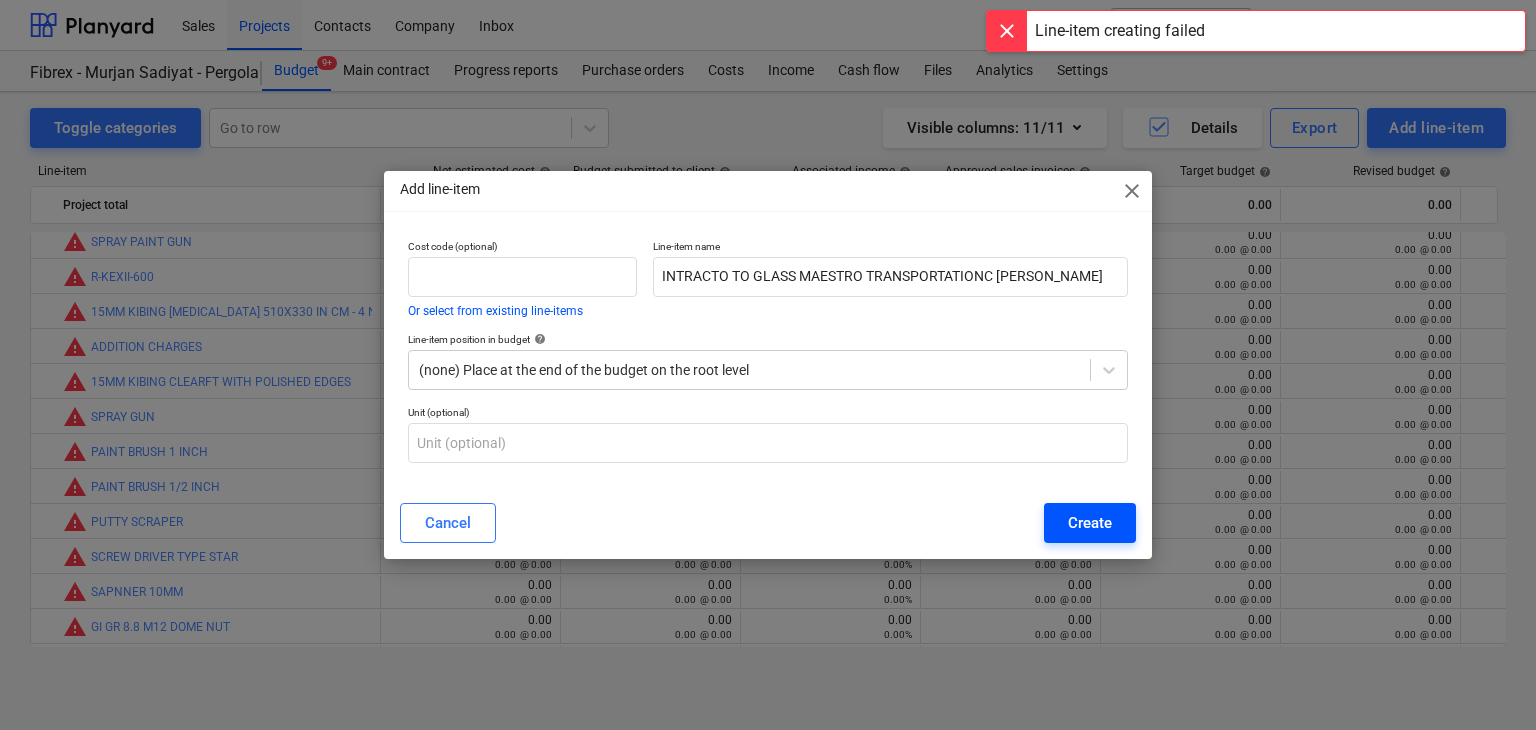 click on "Create" at bounding box center [1090, 523] 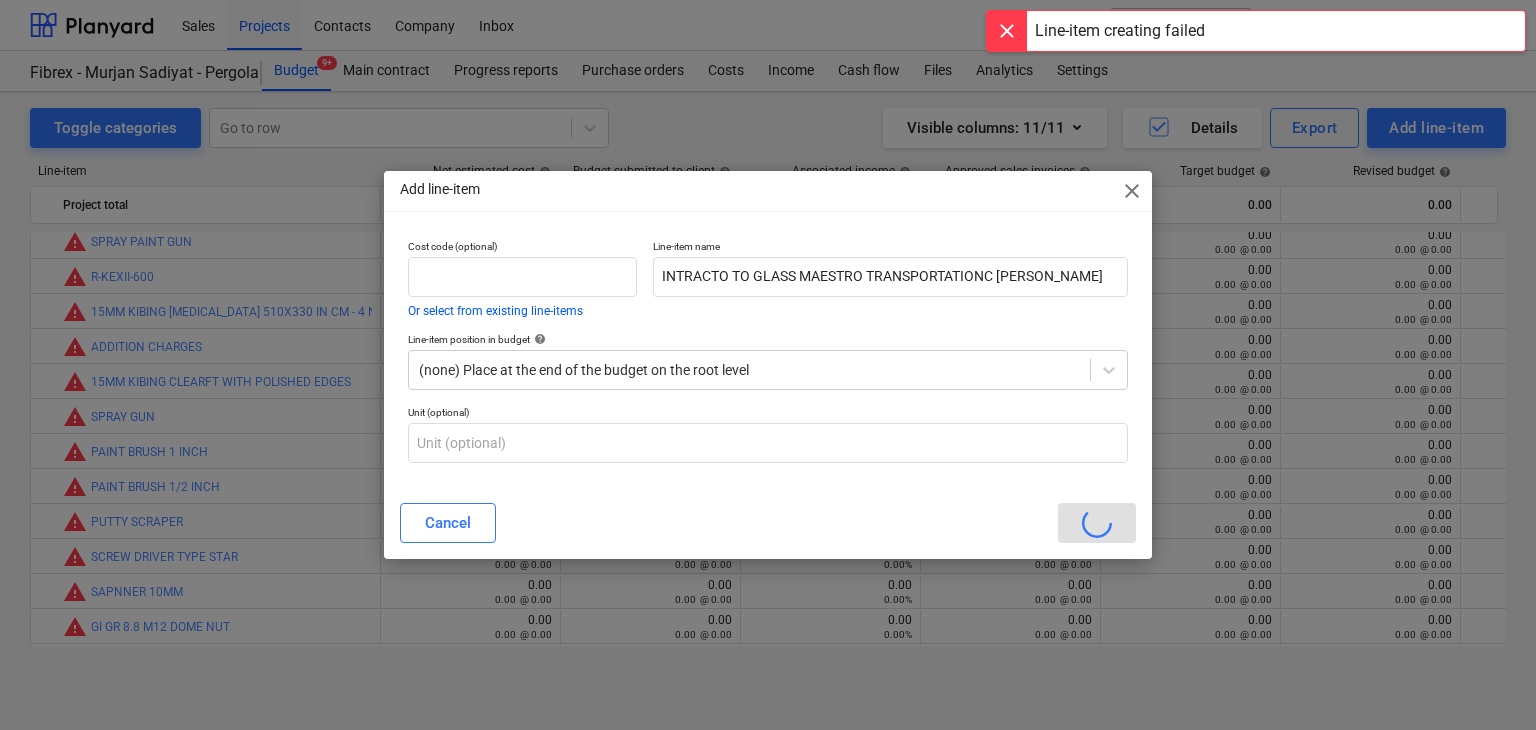 click on "Cancel" at bounding box center (768, 523) 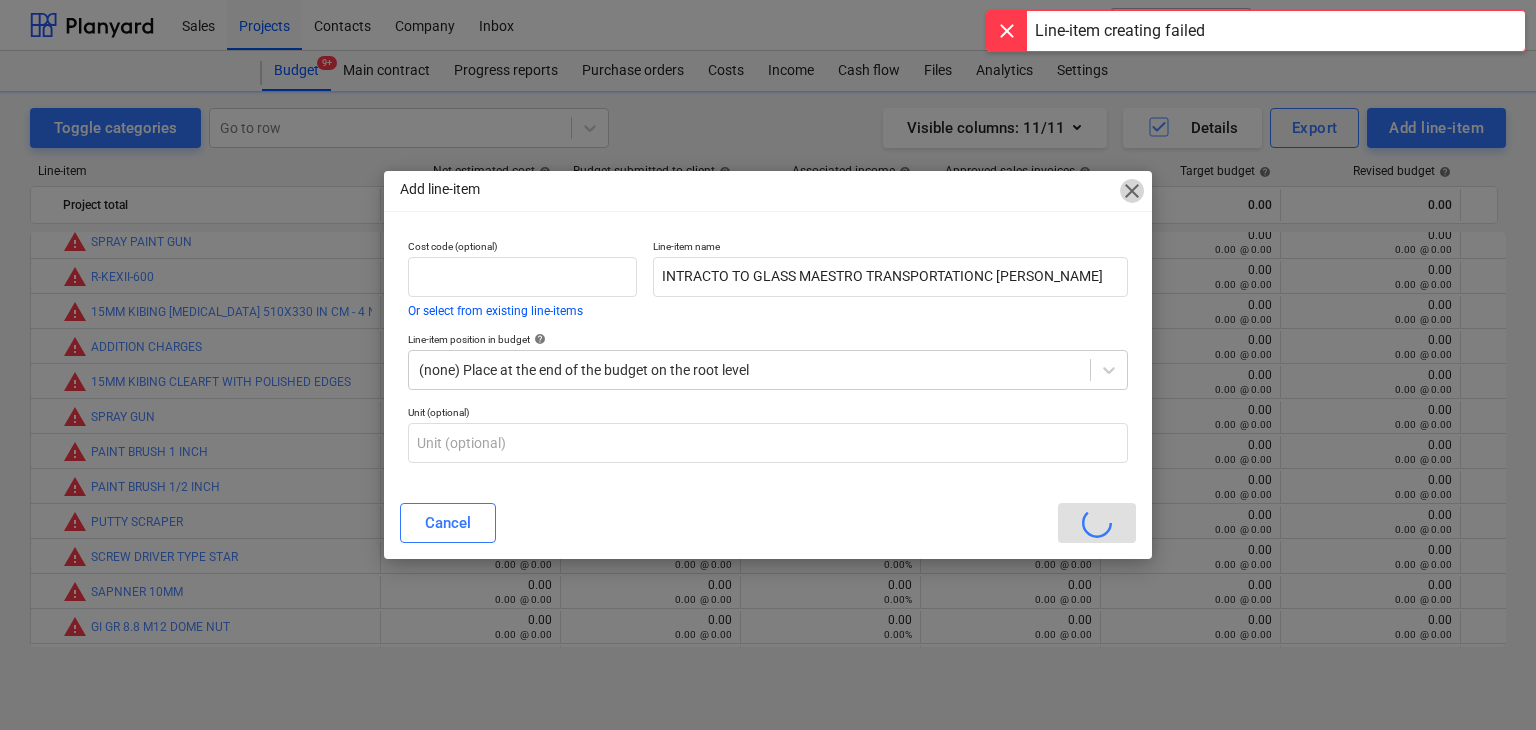 click on "close" at bounding box center [1132, 191] 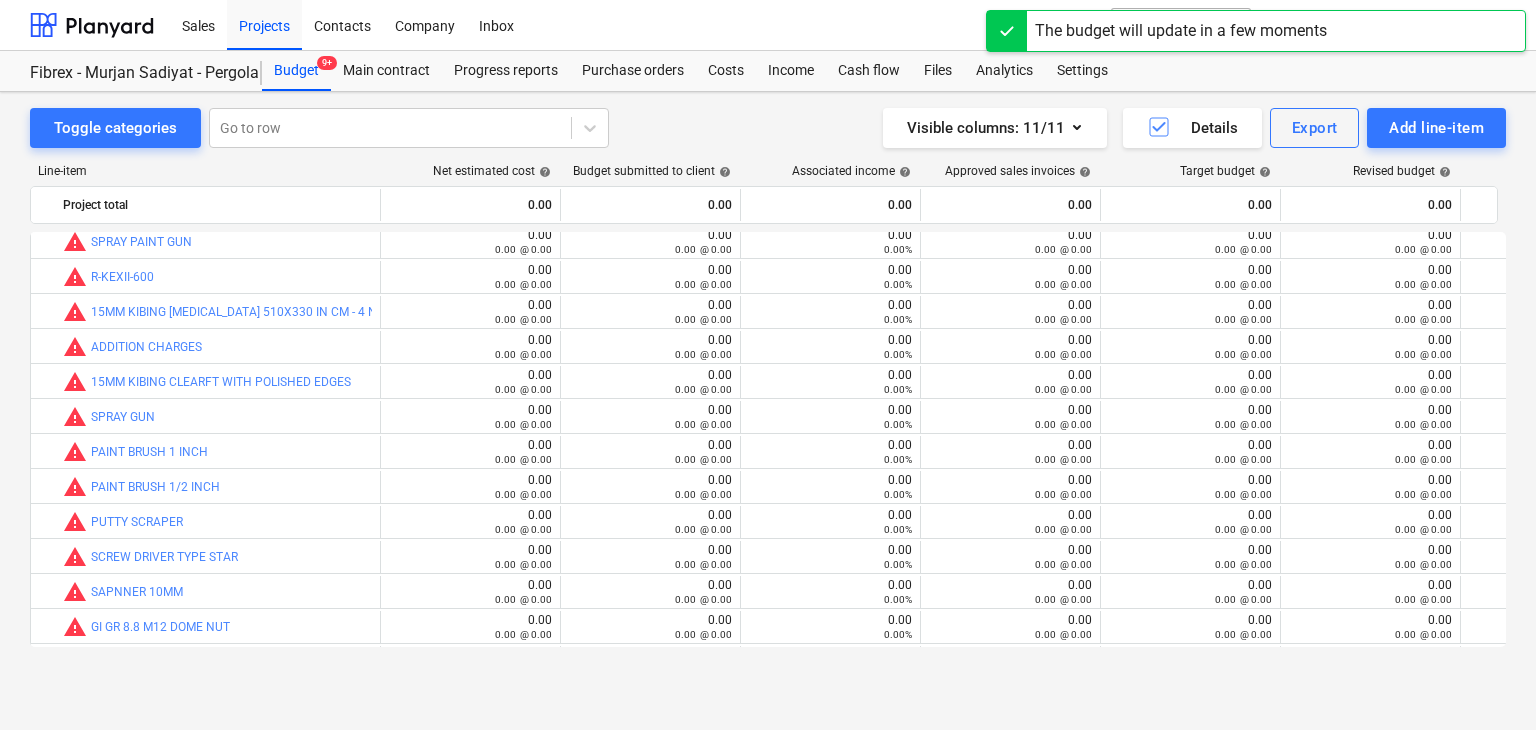 scroll, scrollTop: 8615, scrollLeft: 0, axis: vertical 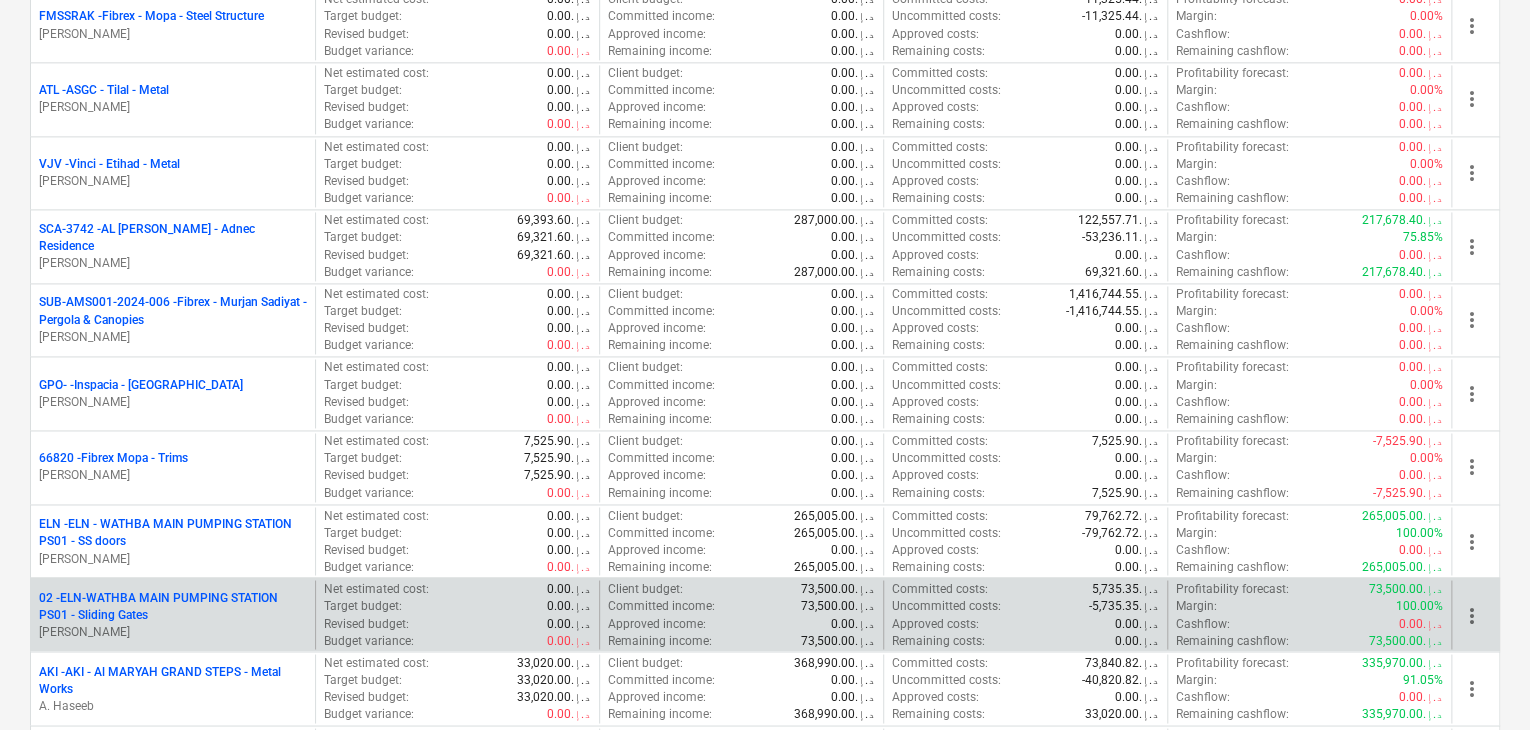 click on "02 -  ELN-WATHBA MAIN PUMPING STATION PS01 - Sliding Gates" at bounding box center [173, 606] 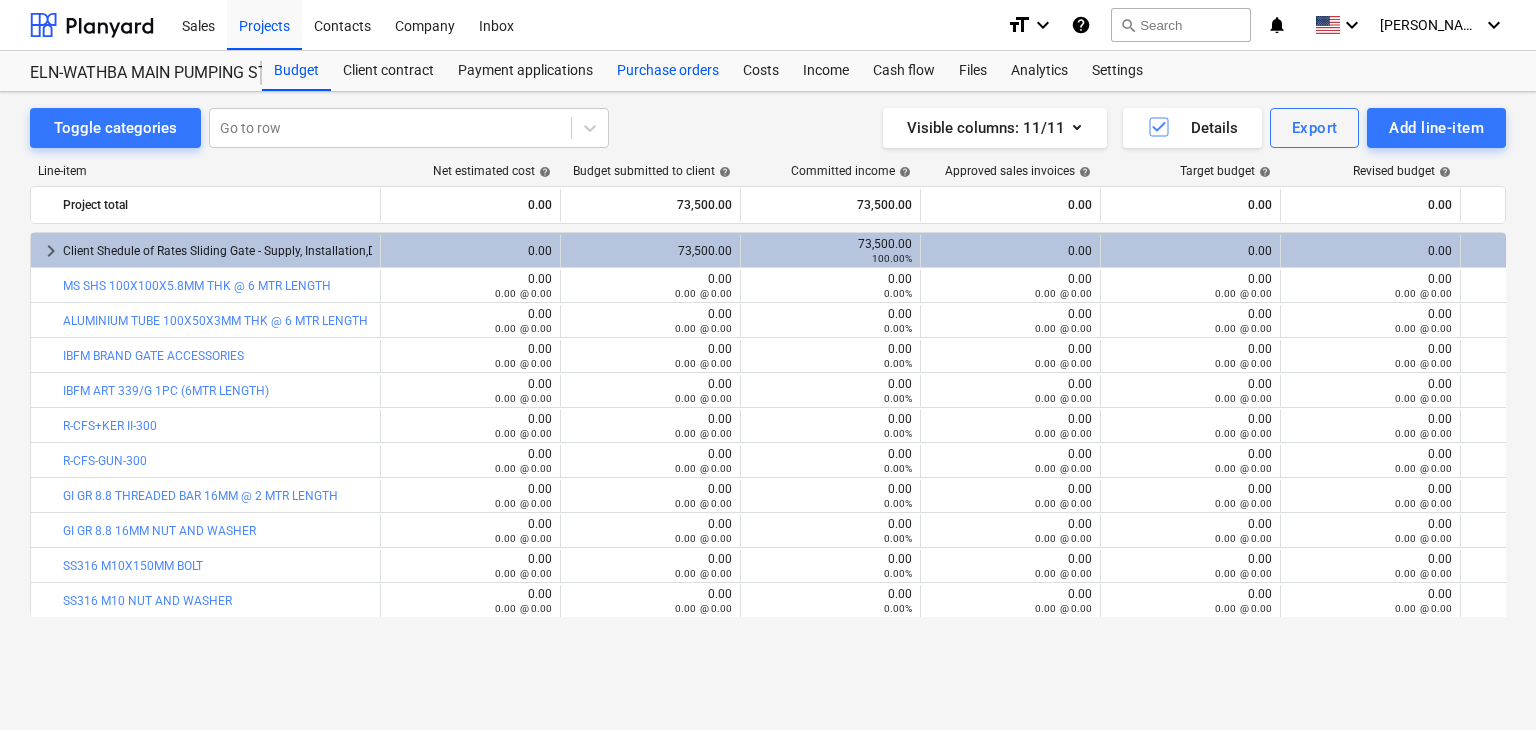 click on "Purchase orders" at bounding box center [668, 71] 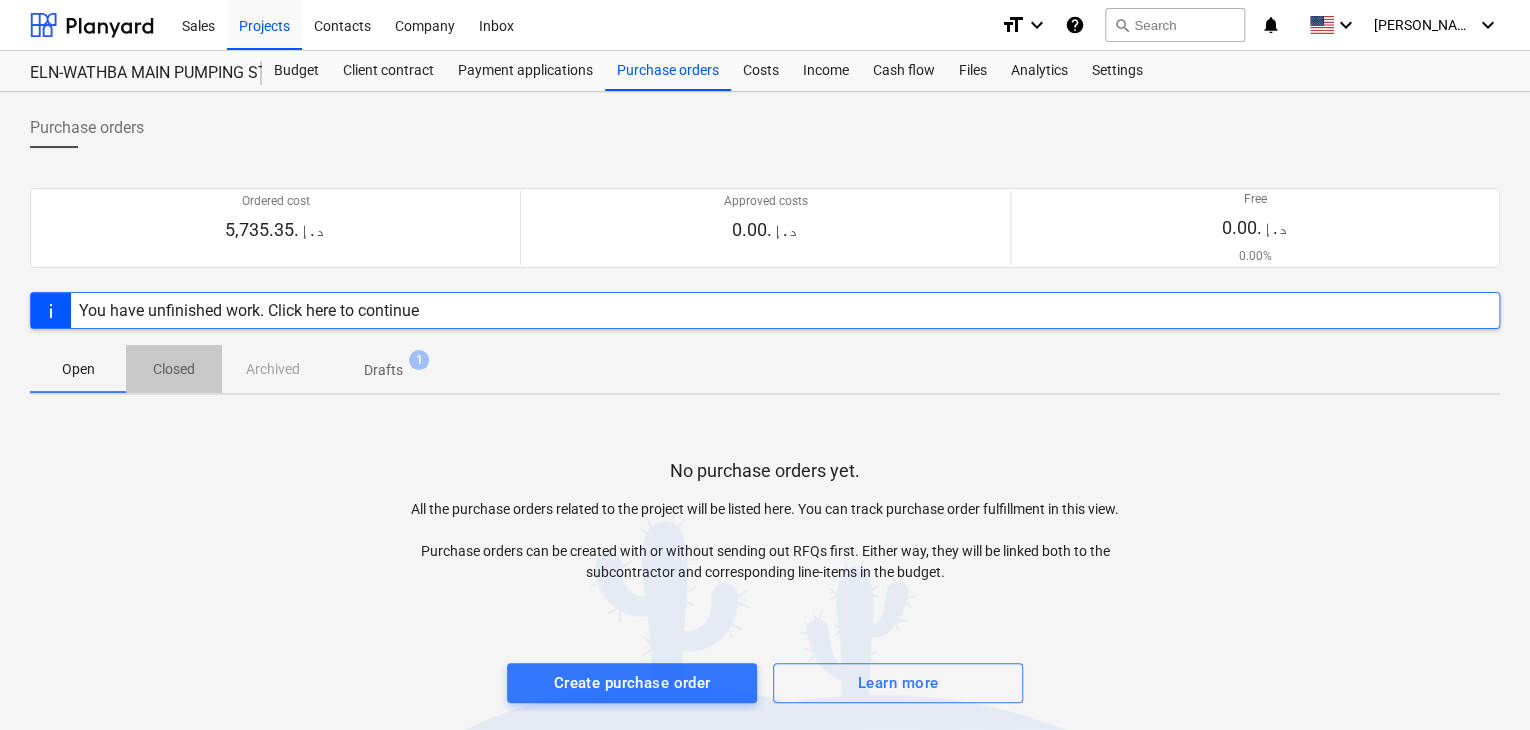 click on "Closed" at bounding box center [174, 369] 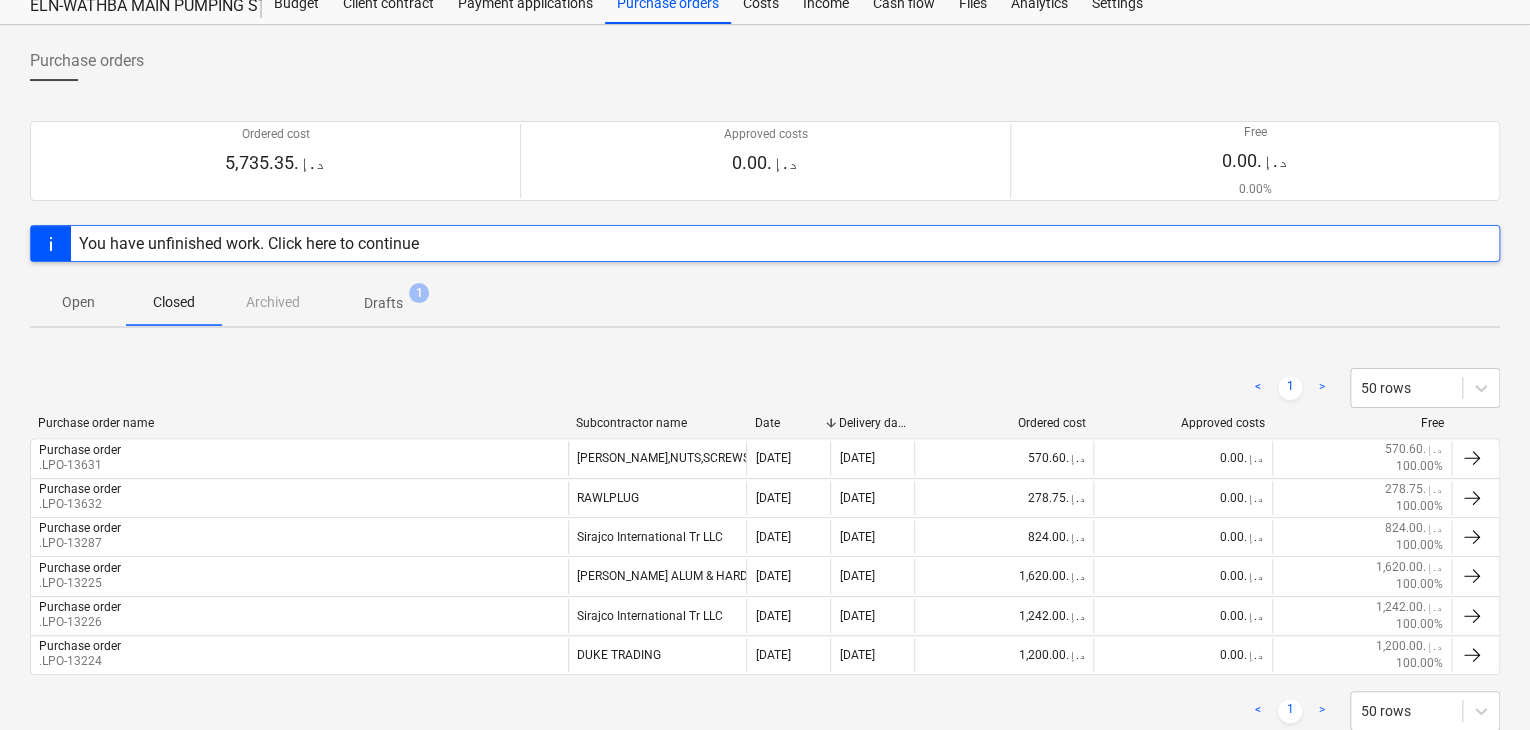 scroll, scrollTop: 122, scrollLeft: 0, axis: vertical 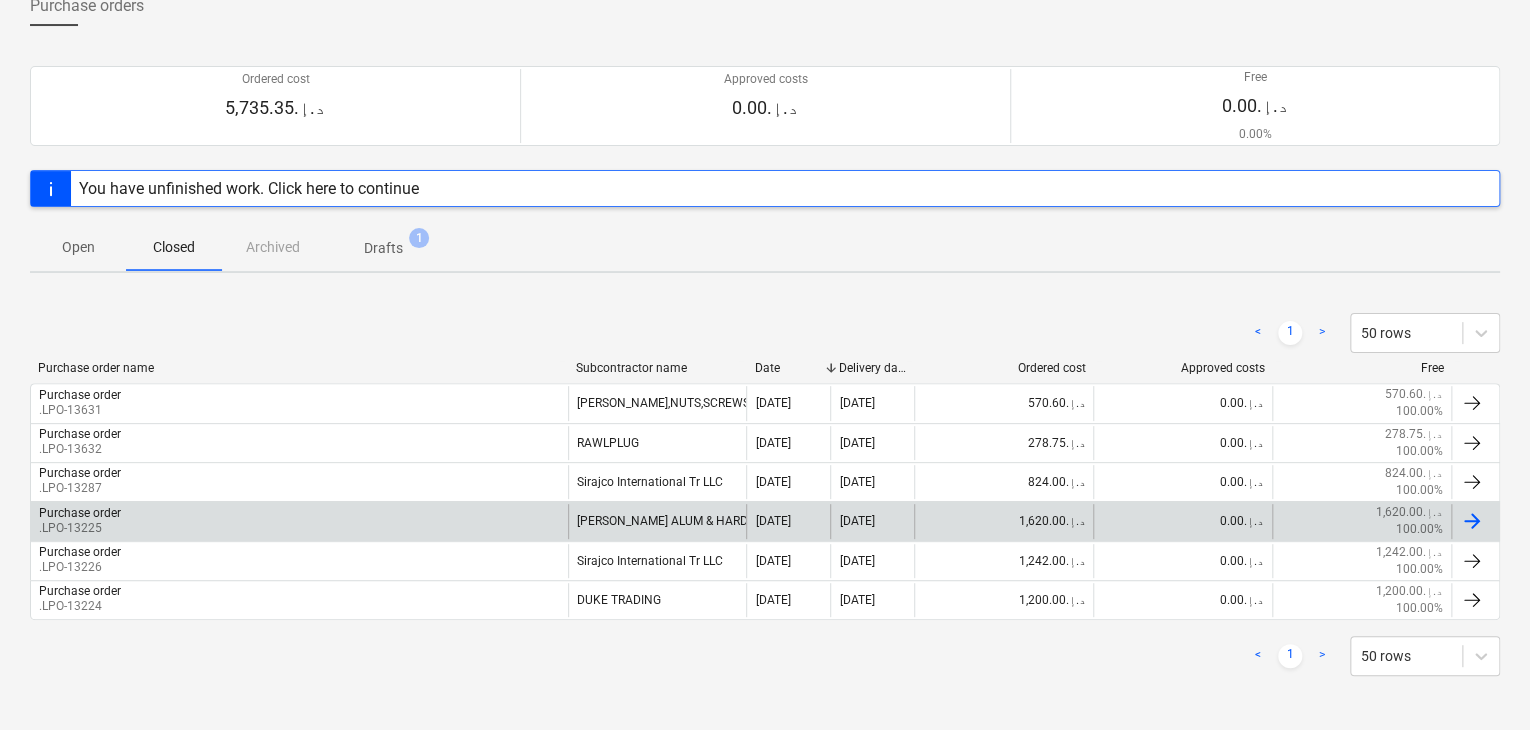 click on "Purchase order .LPO-13225" at bounding box center (299, 521) 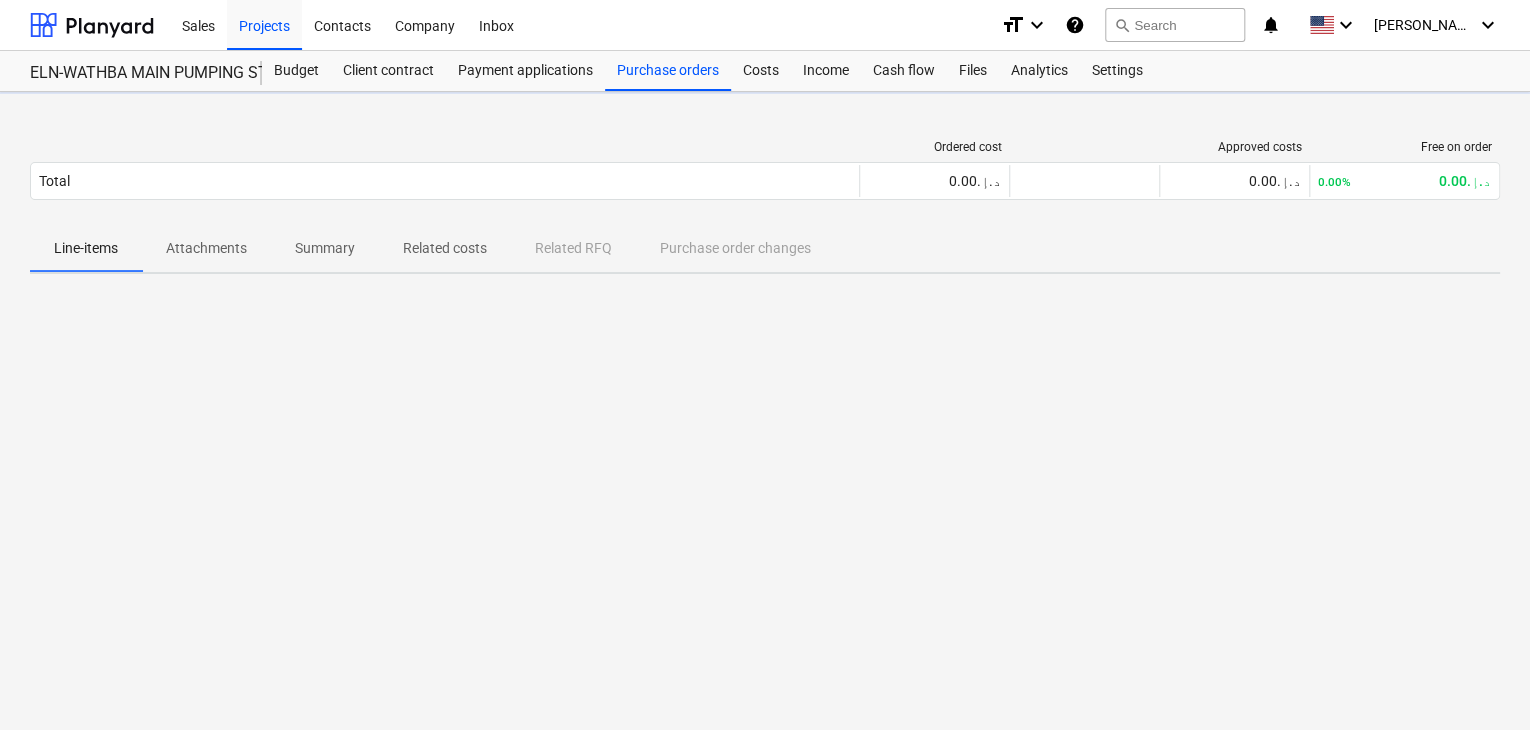 scroll, scrollTop: 0, scrollLeft: 0, axis: both 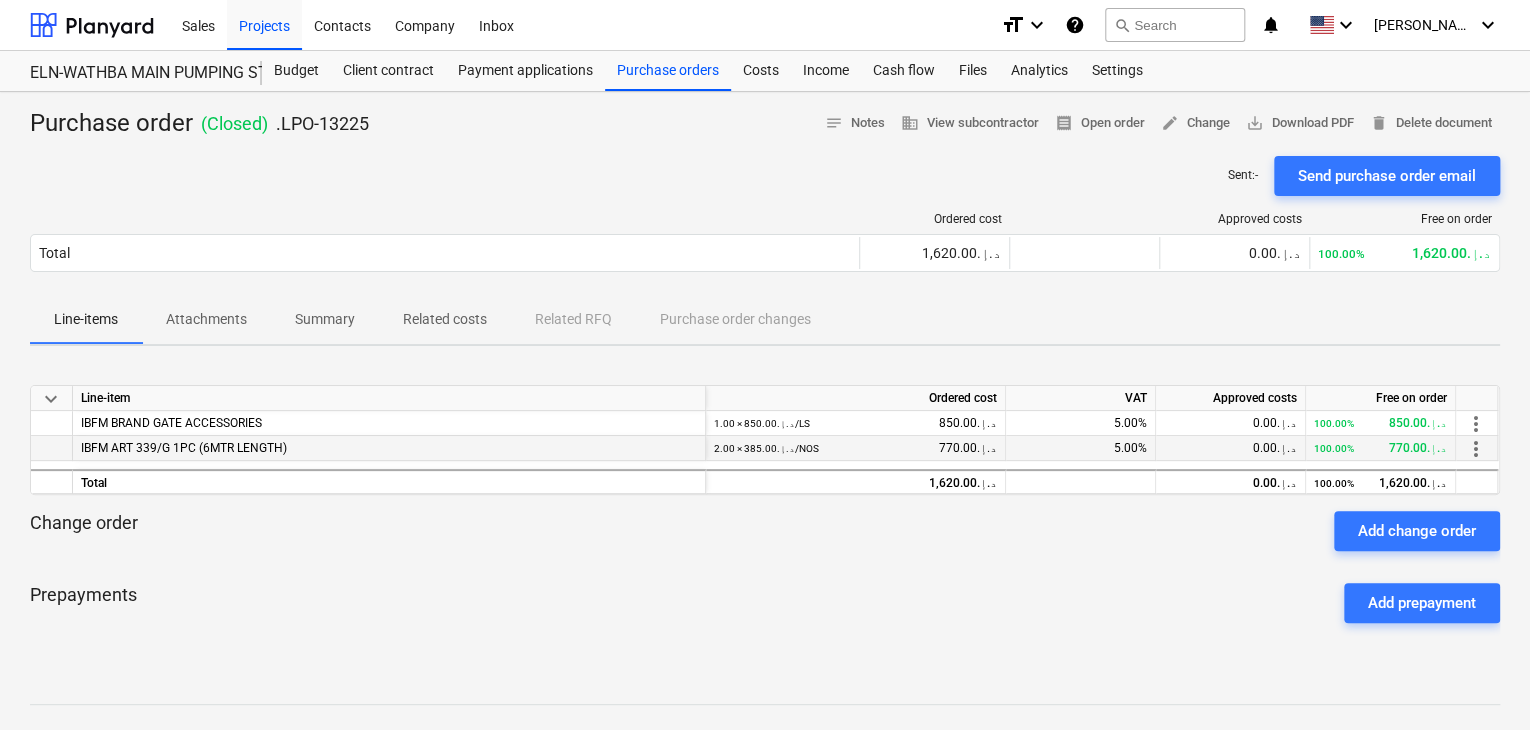 click on "IBFM ART 339/G 1PC (6MTR LENGTH)" at bounding box center (389, 448) 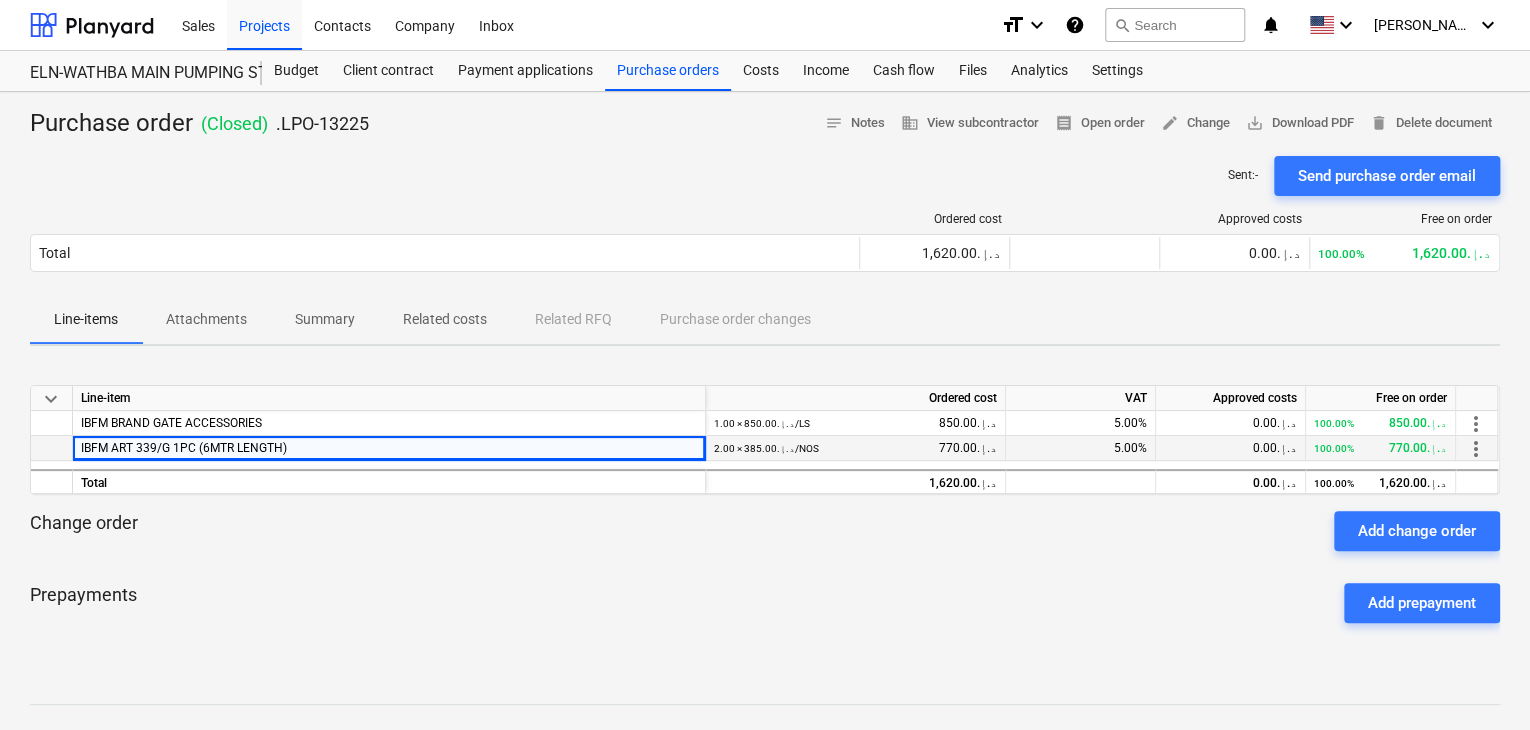 click on "IBFM ART 339/G 1PC (6MTR LENGTH)" at bounding box center [389, 448] 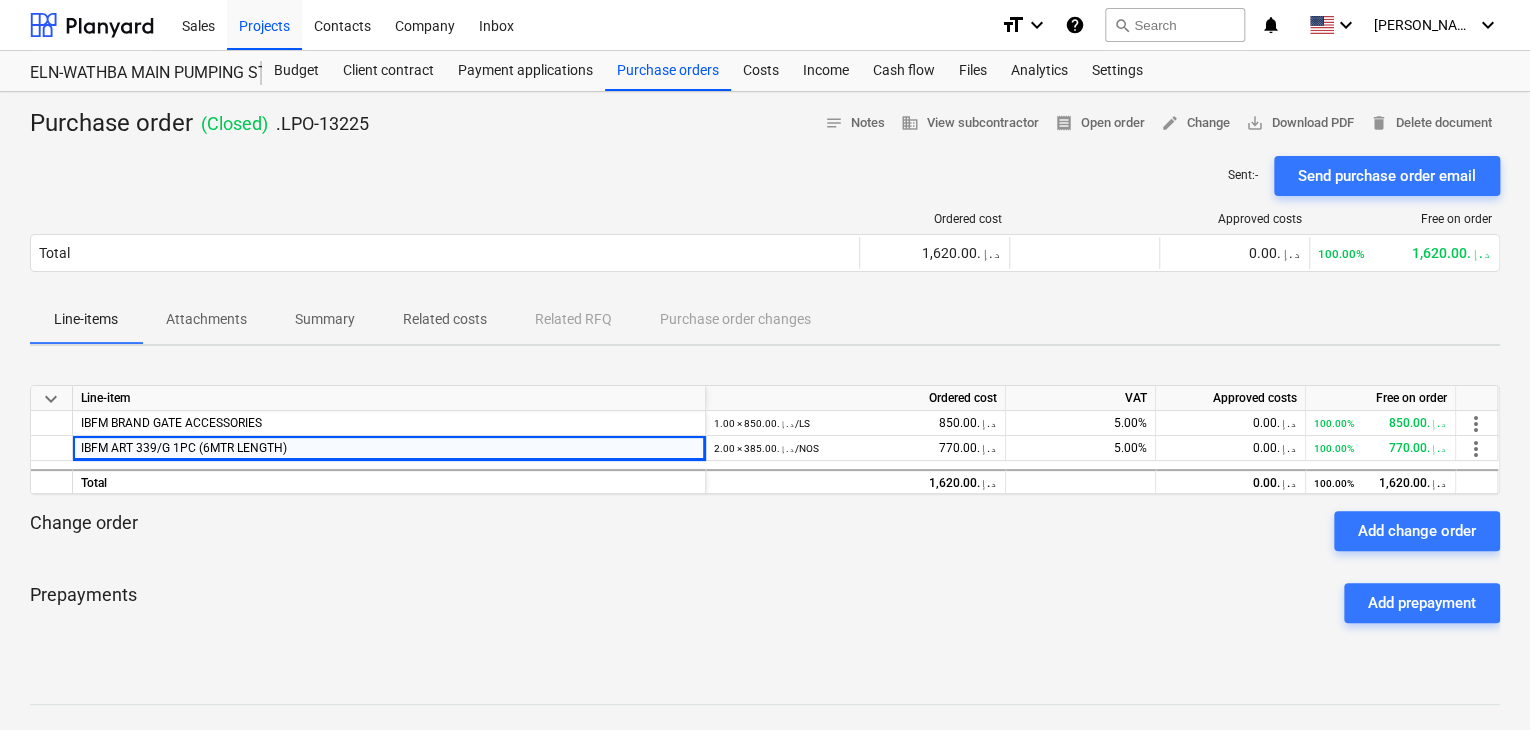 scroll, scrollTop: 122, scrollLeft: 0, axis: vertical 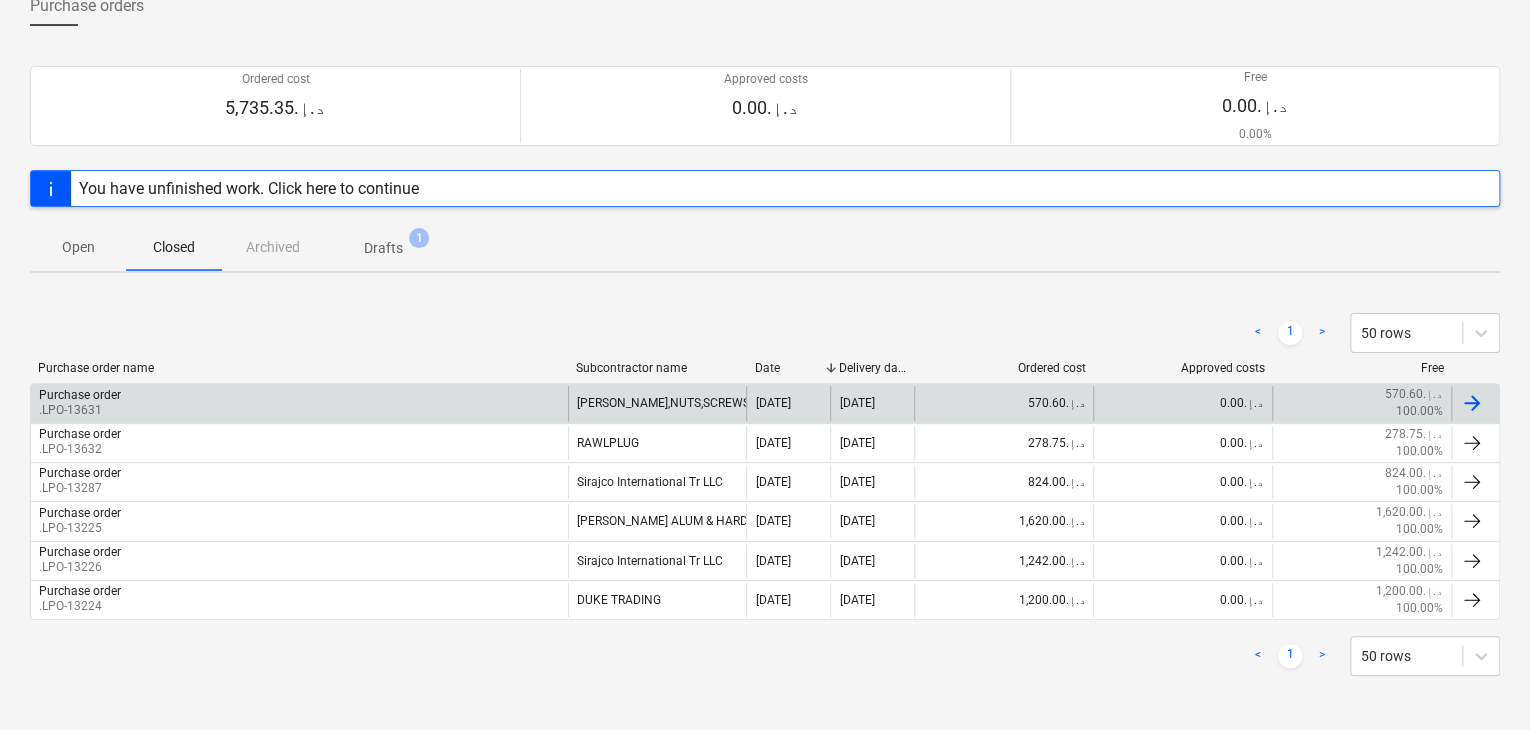 click on "Purchase order .LPO-13631" at bounding box center [299, 403] 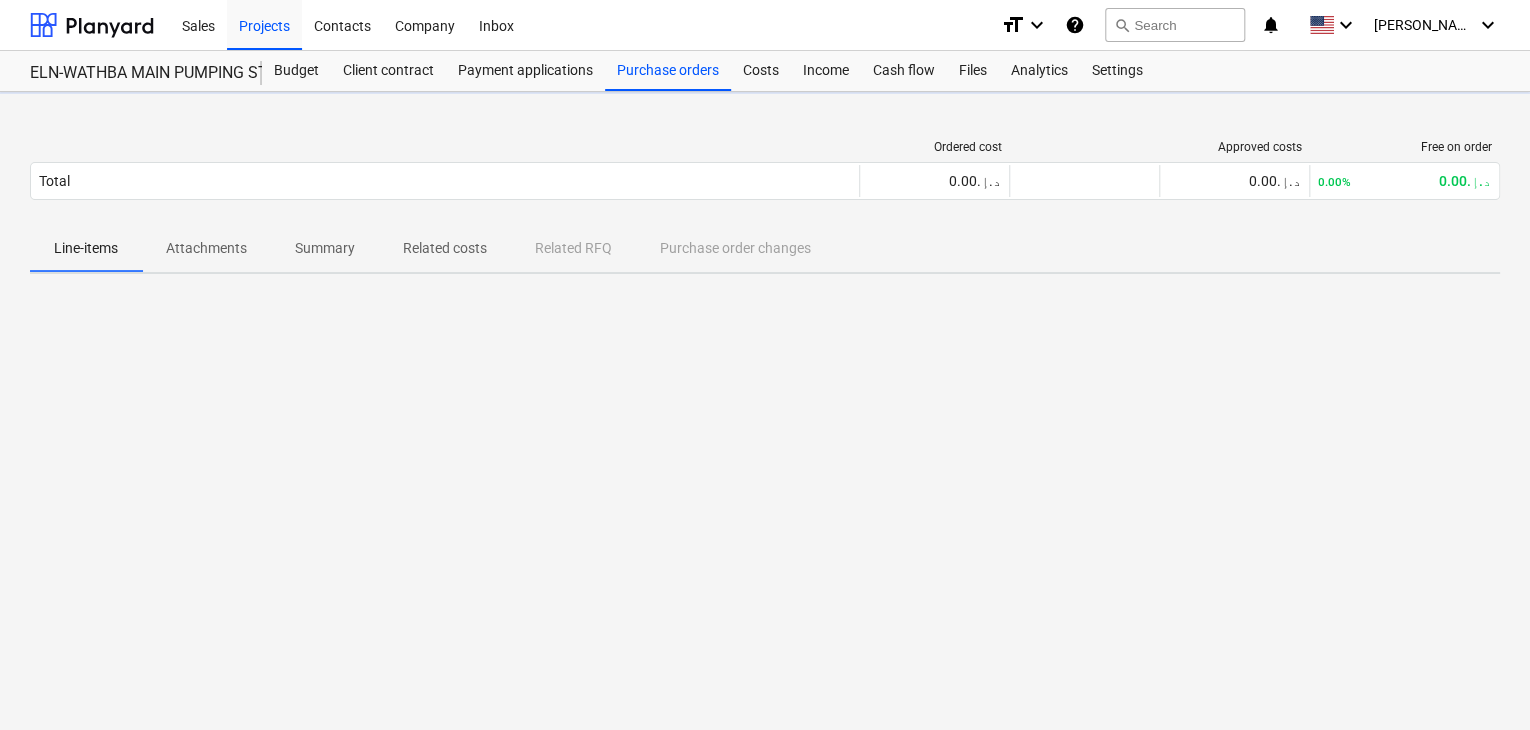 scroll, scrollTop: 0, scrollLeft: 0, axis: both 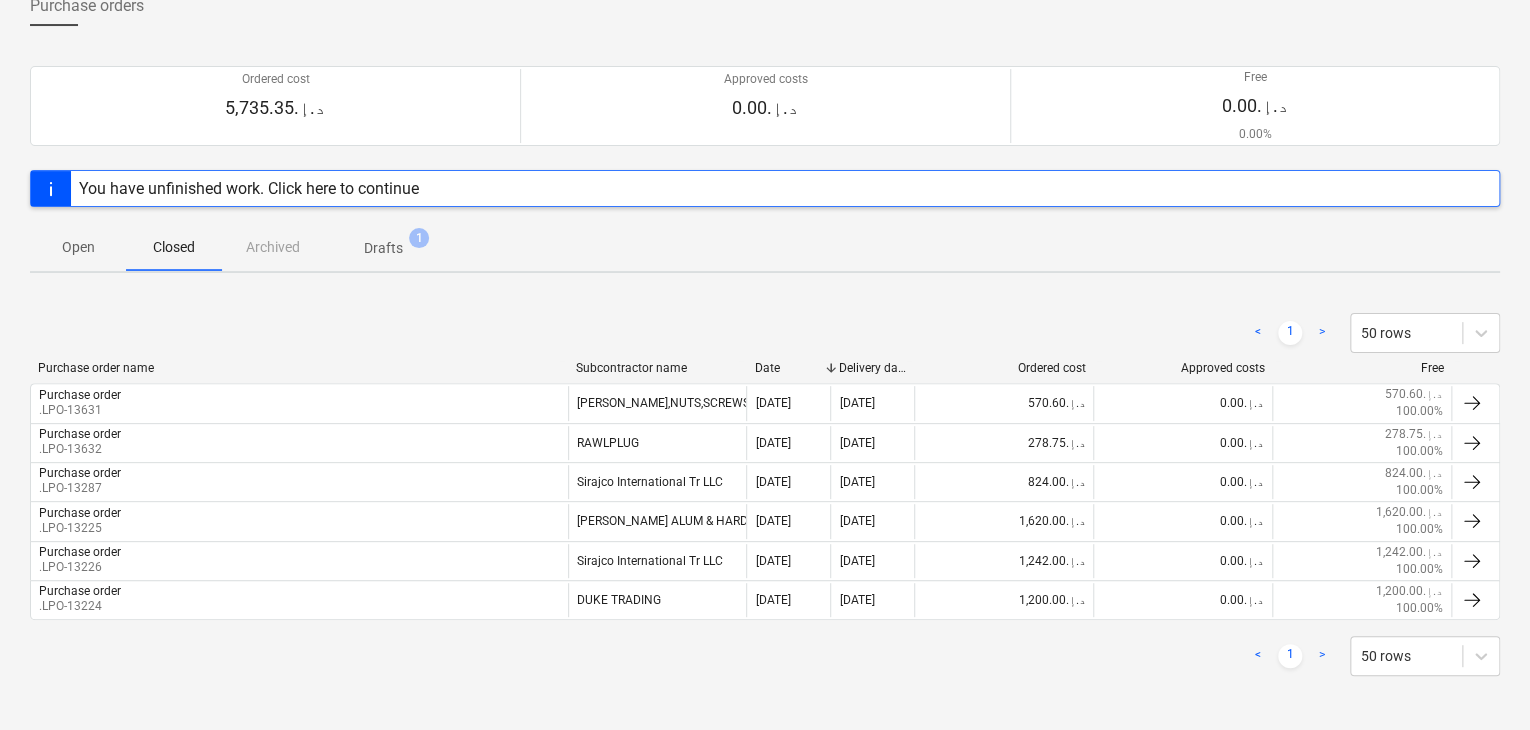 click on "Open Closed Archived Drafts 1" at bounding box center (765, 247) 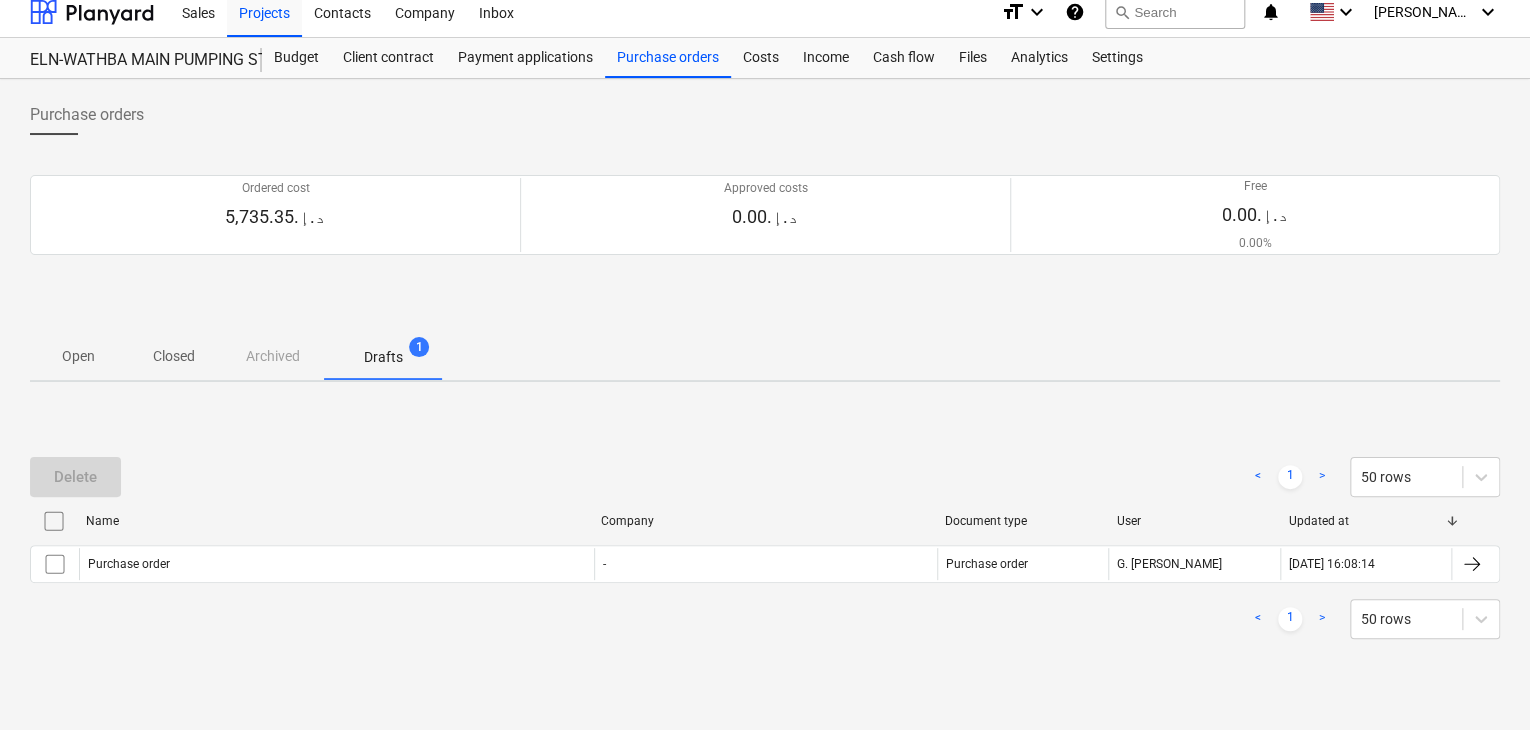 scroll, scrollTop: 12, scrollLeft: 0, axis: vertical 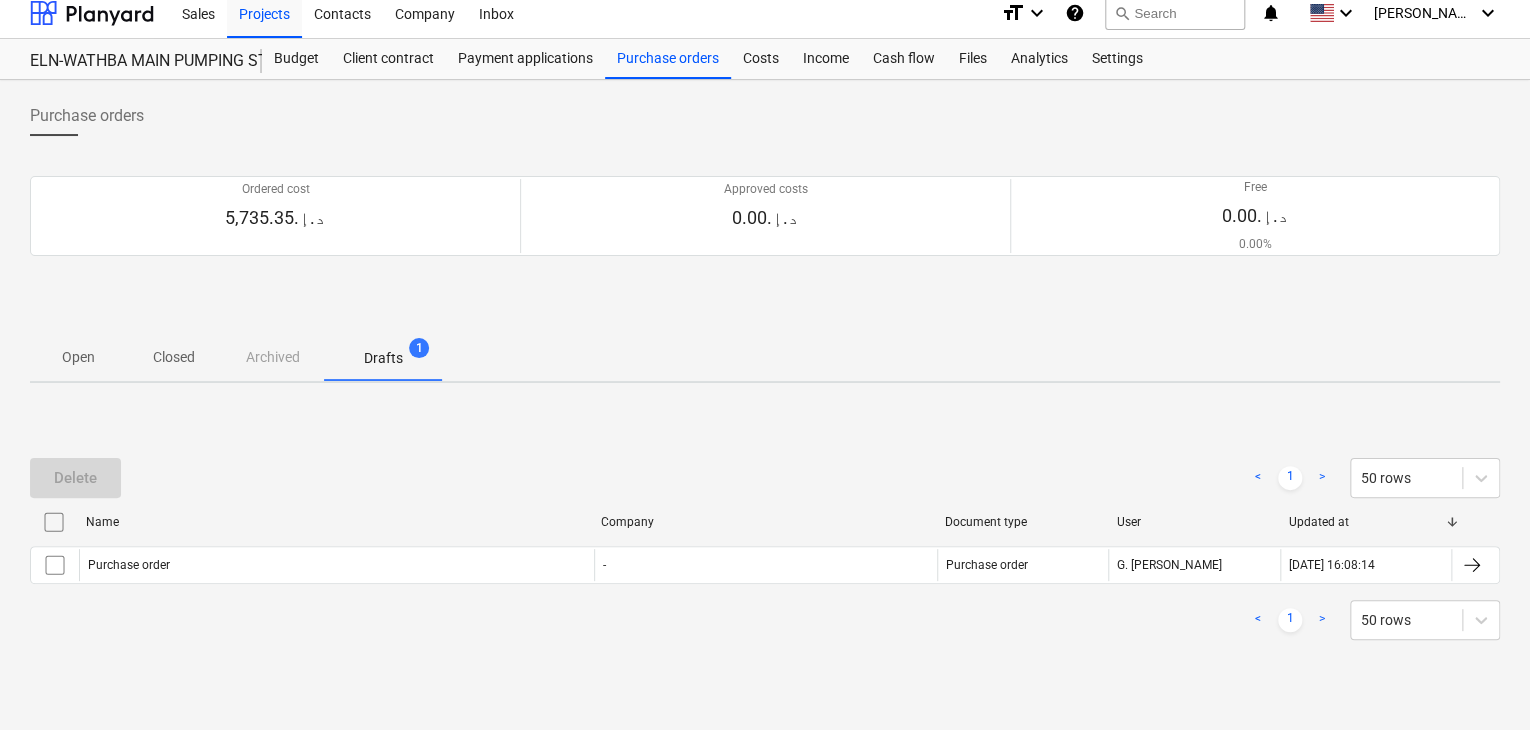 click on "Open Closed Archived Drafts 1" at bounding box center [765, 357] 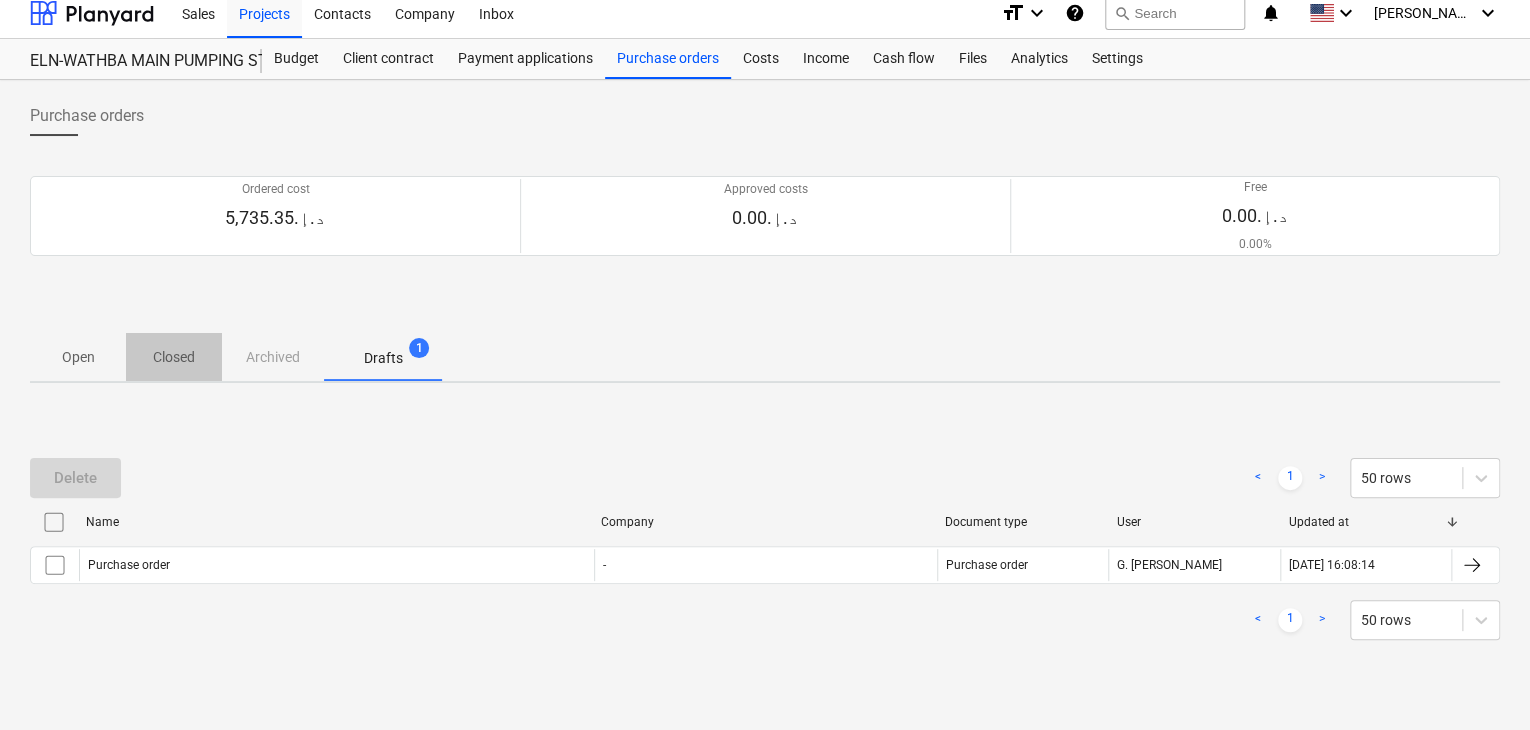 click on "Closed" at bounding box center [174, 357] 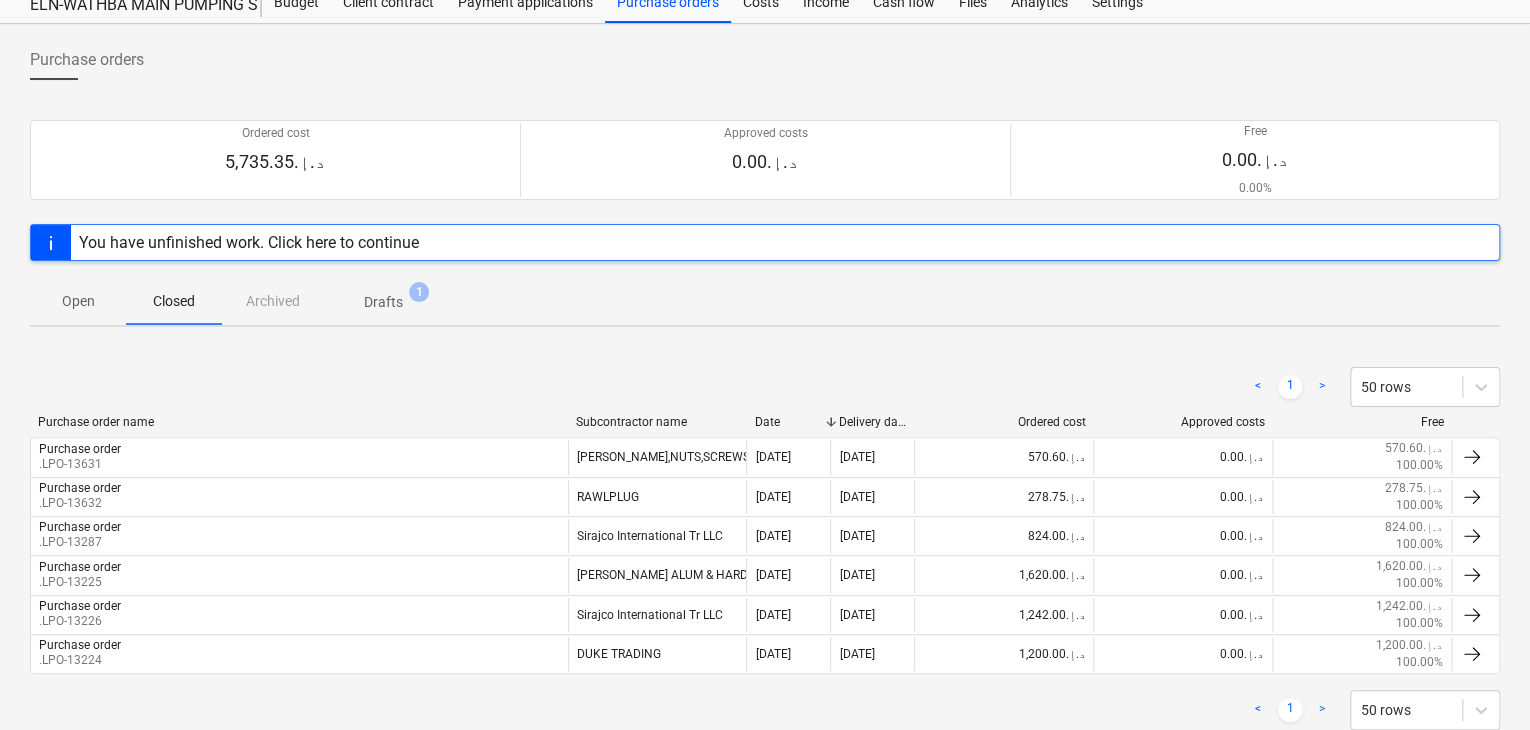 scroll, scrollTop: 122, scrollLeft: 0, axis: vertical 